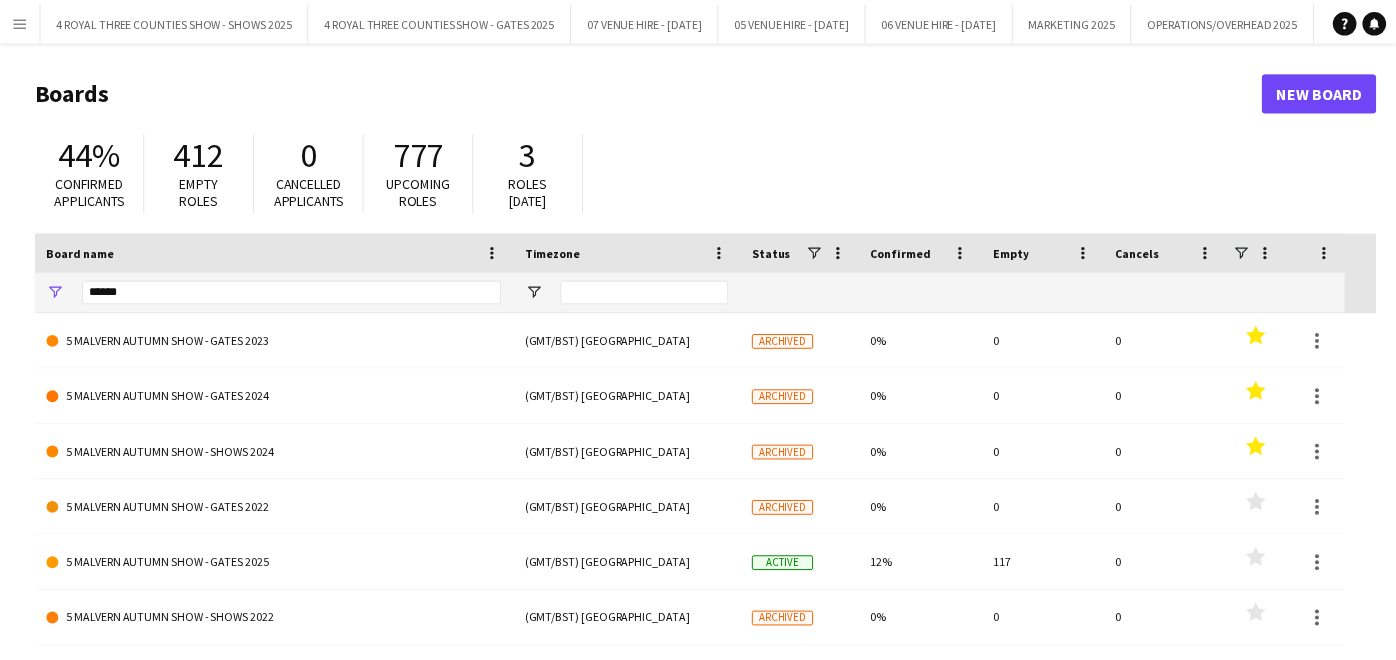 scroll, scrollTop: 0, scrollLeft: 0, axis: both 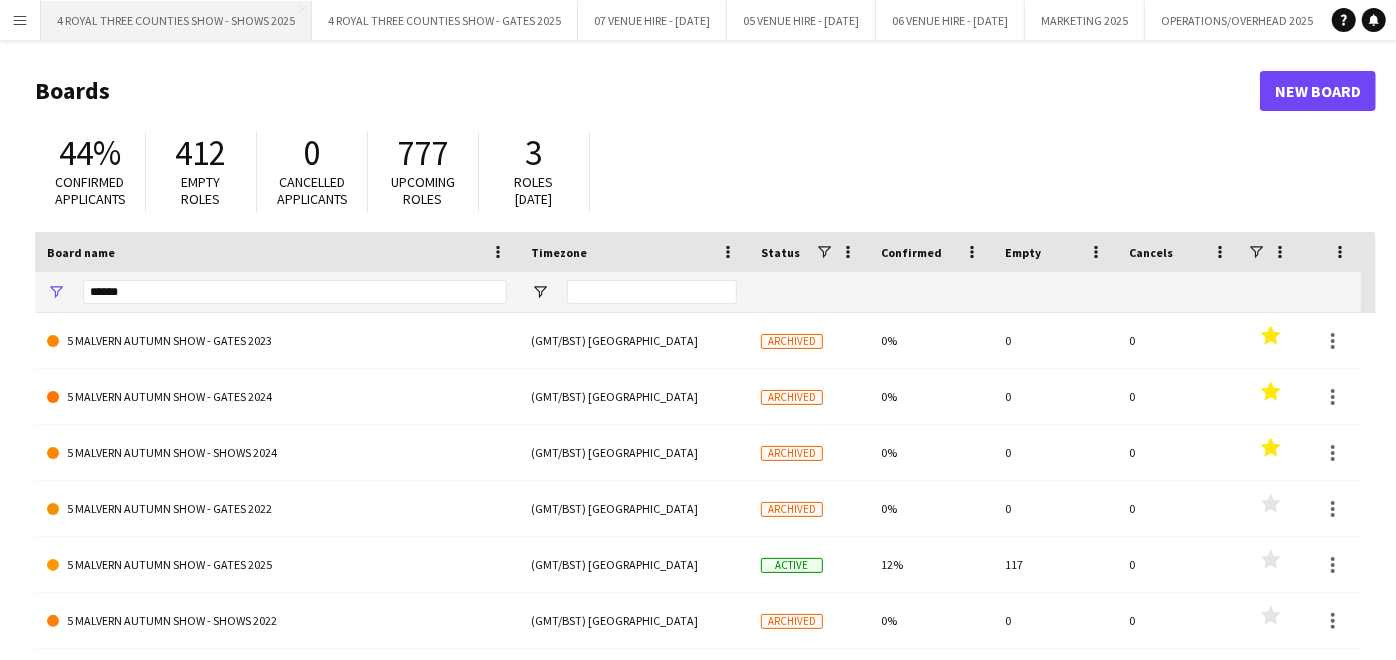 click on "4 ROYAL THREE COUNTIES SHOW - SHOWS 2025
Close" at bounding box center (176, 20) 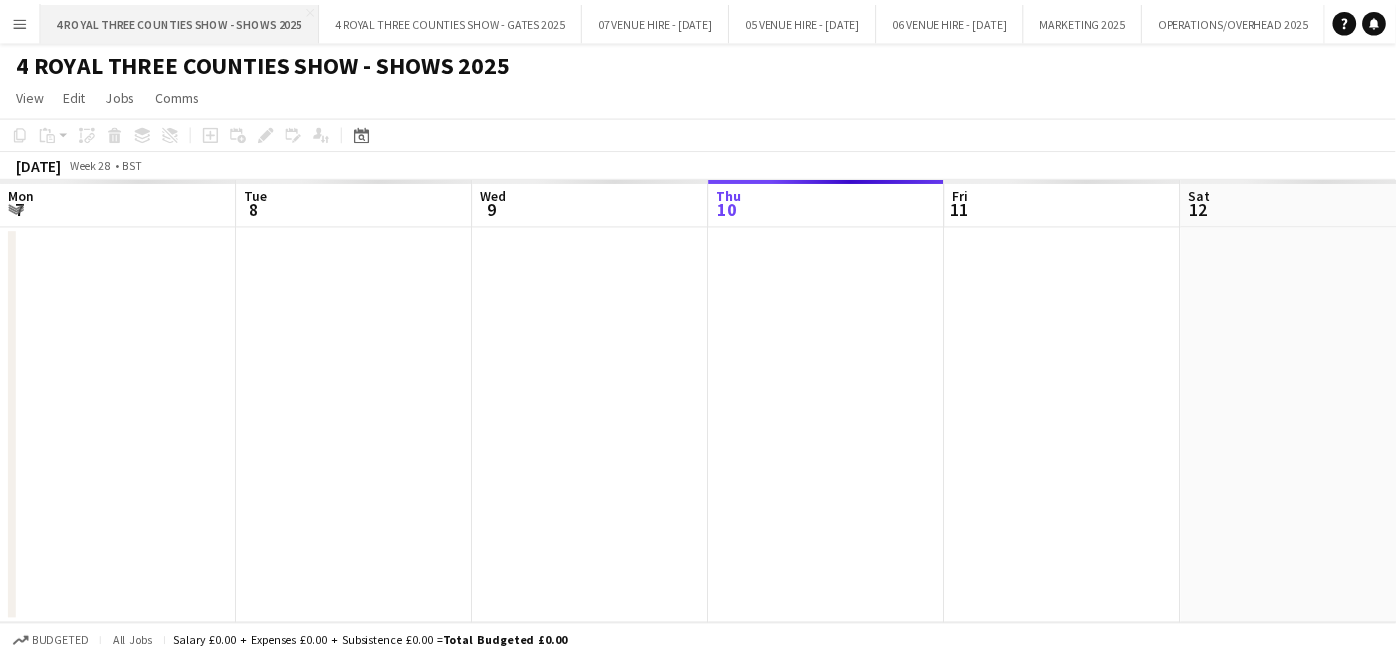 scroll, scrollTop: 0, scrollLeft: 477, axis: horizontal 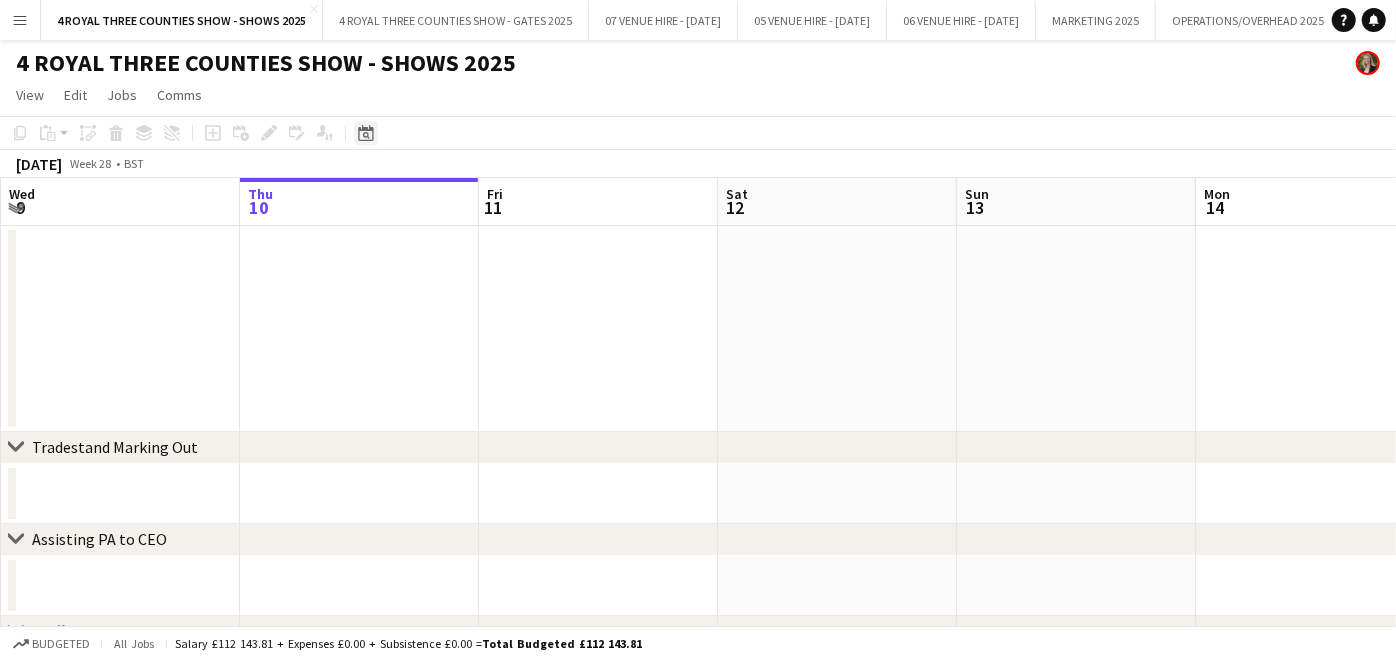 click on "Date picker" 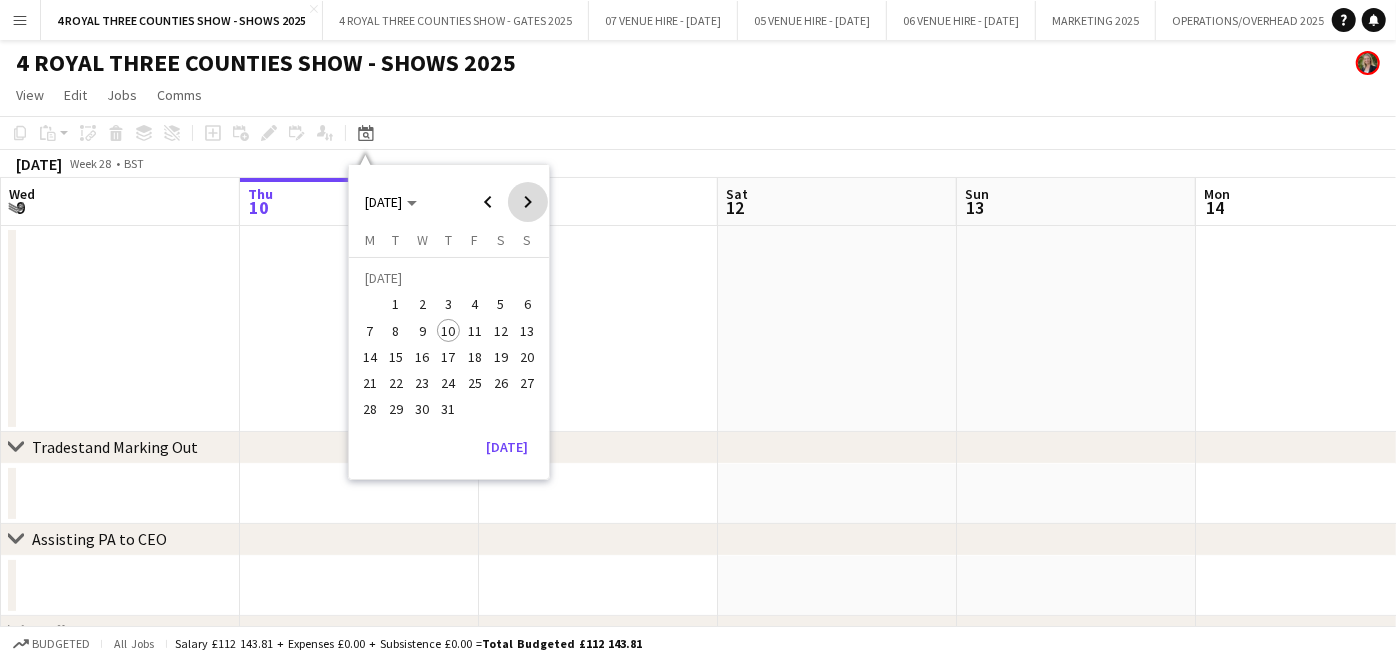 click at bounding box center [528, 202] 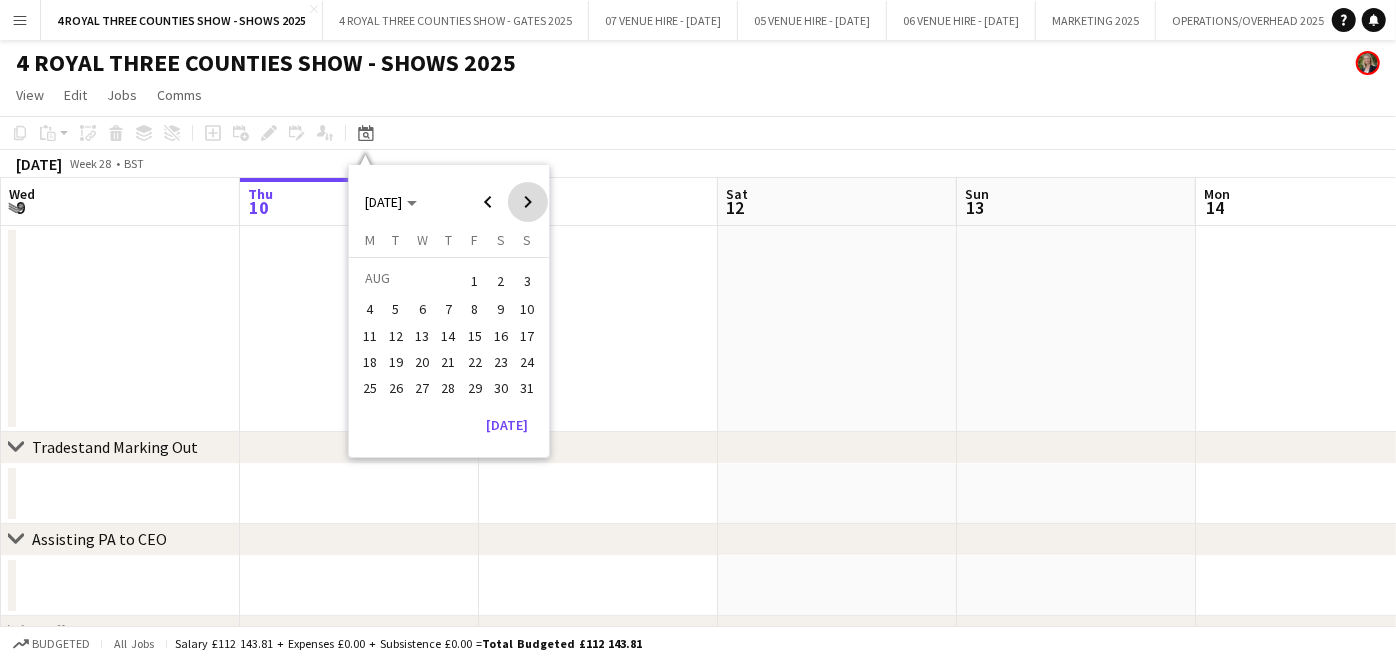 click at bounding box center (528, 202) 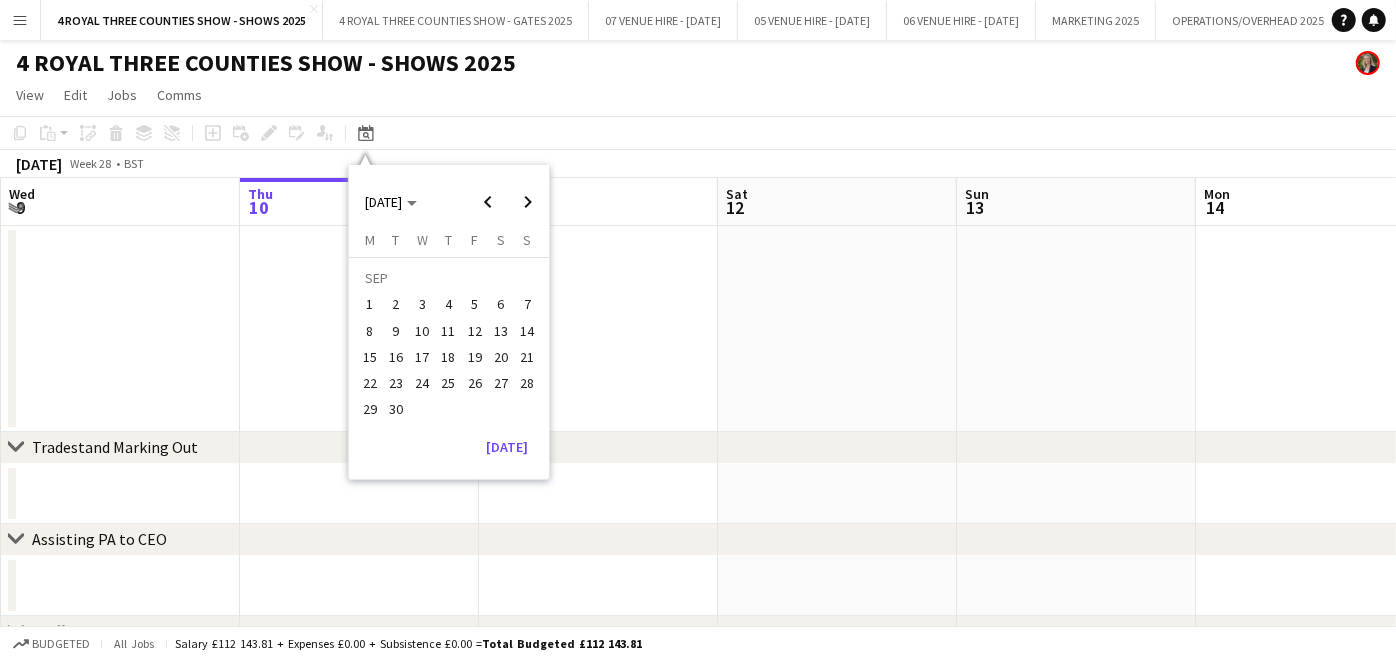 click on "28" at bounding box center [528, 383] 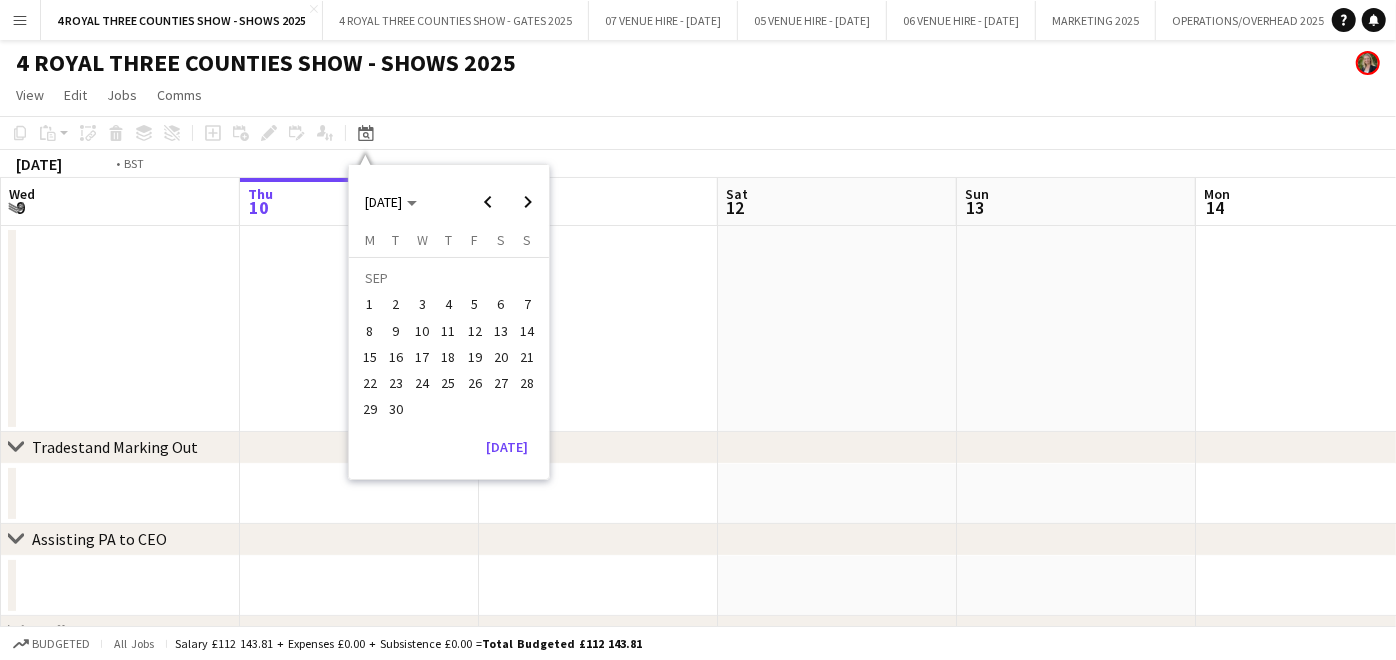 scroll, scrollTop: 0, scrollLeft: 687, axis: horizontal 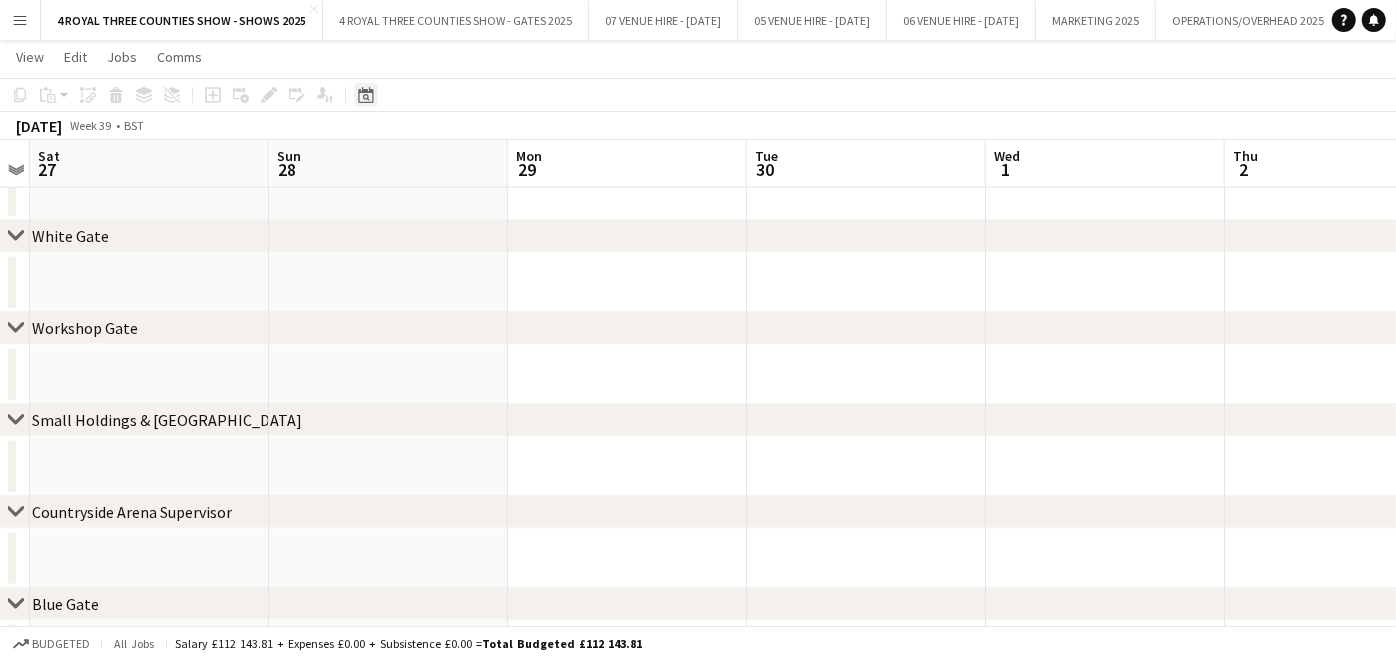click on "Date picker" at bounding box center (366, 95) 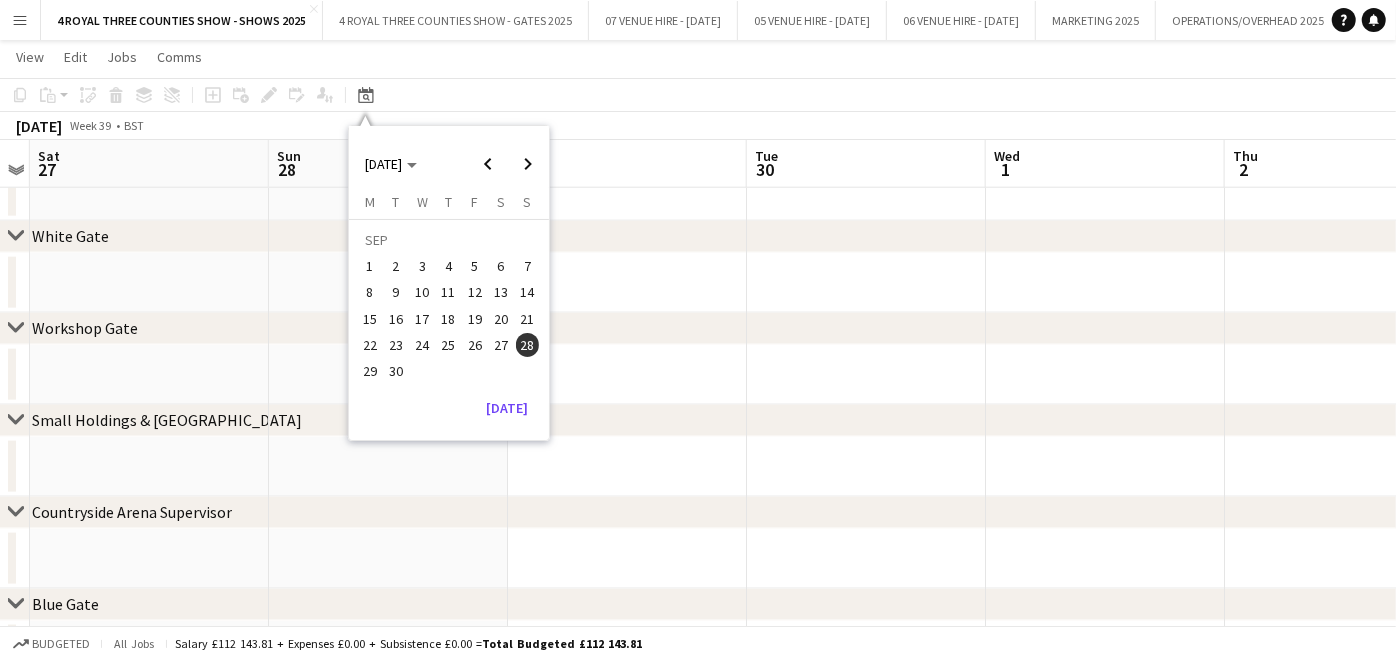 click on "27" at bounding box center (501, 345) 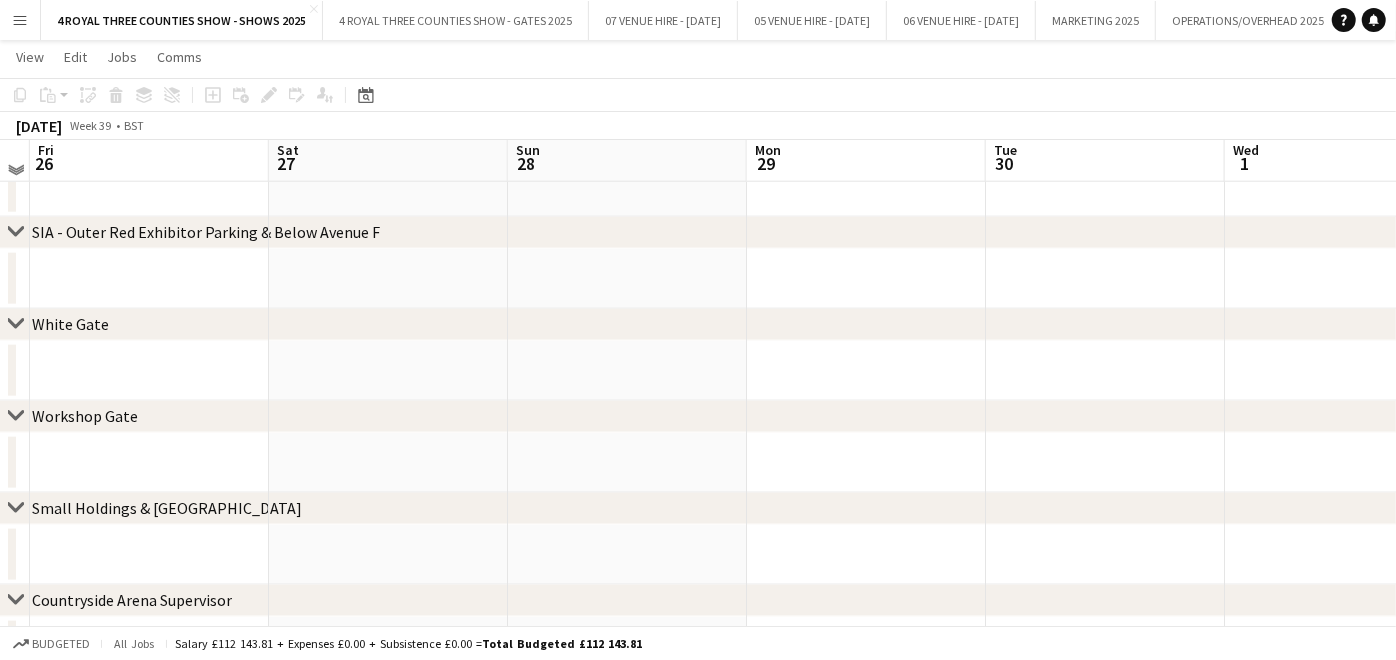scroll, scrollTop: 1311, scrollLeft: 0, axis: vertical 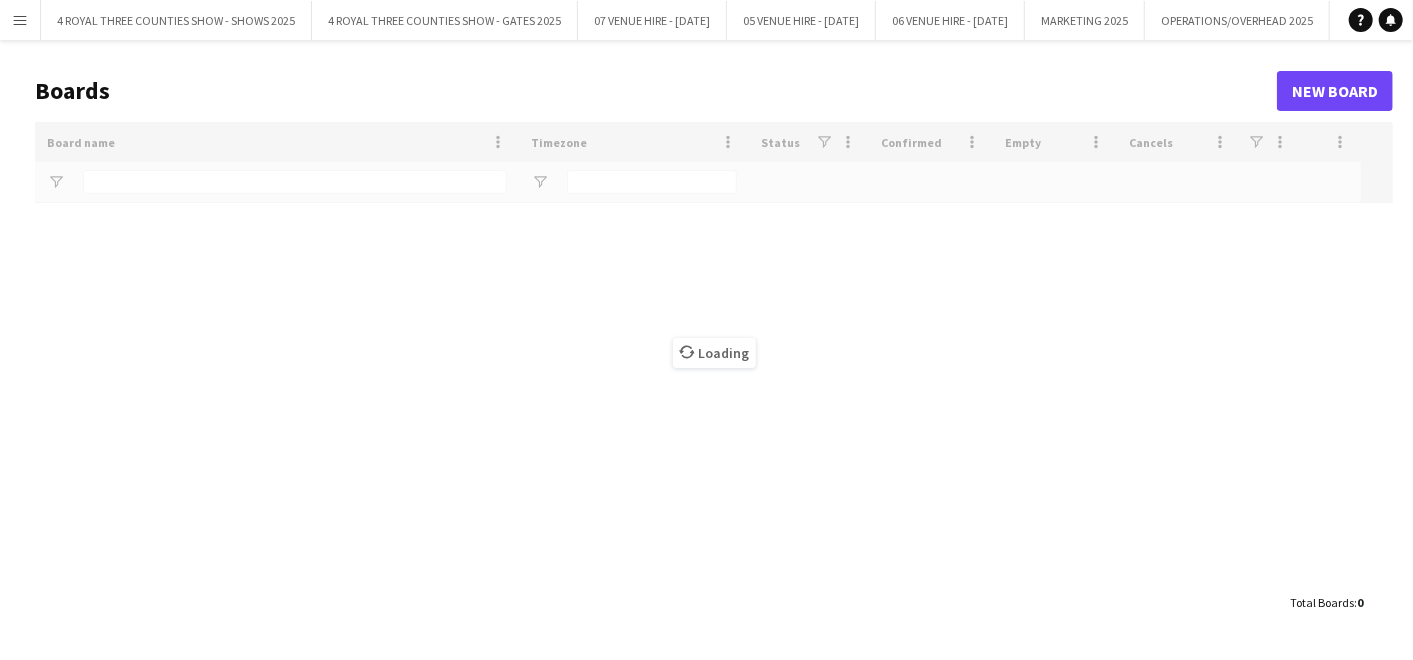 type on "******" 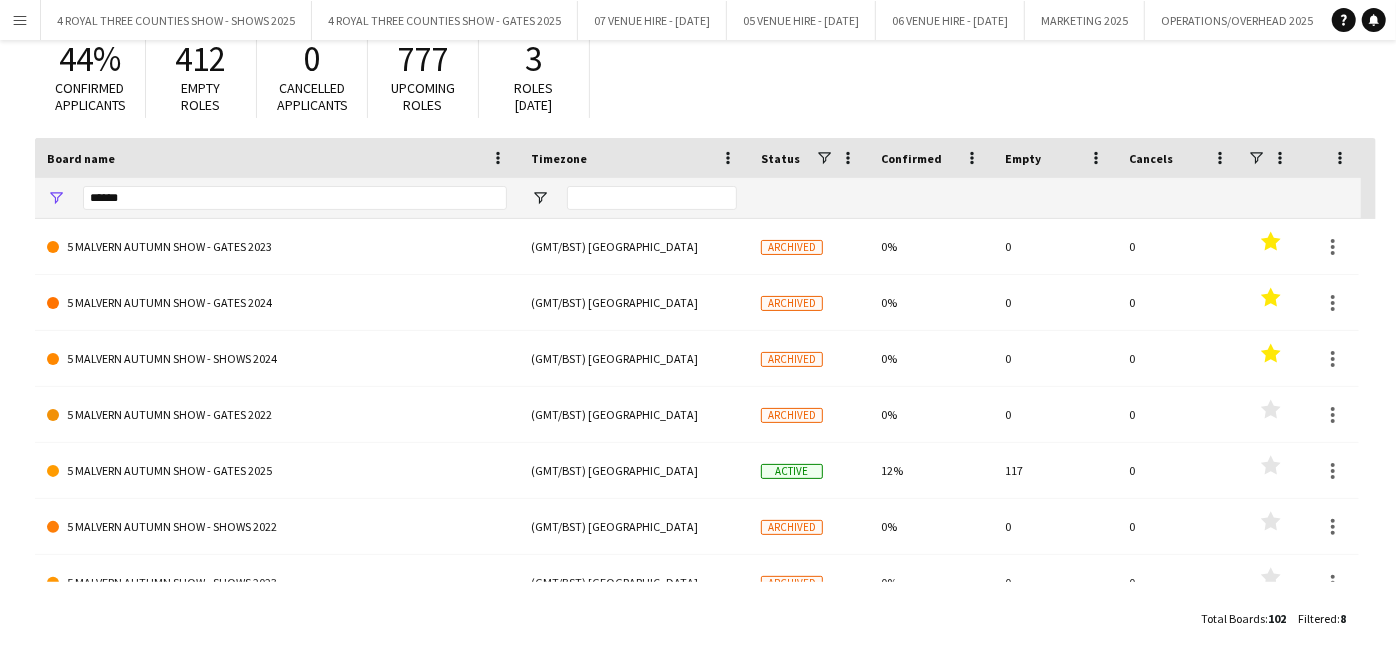 scroll, scrollTop: 102, scrollLeft: 0, axis: vertical 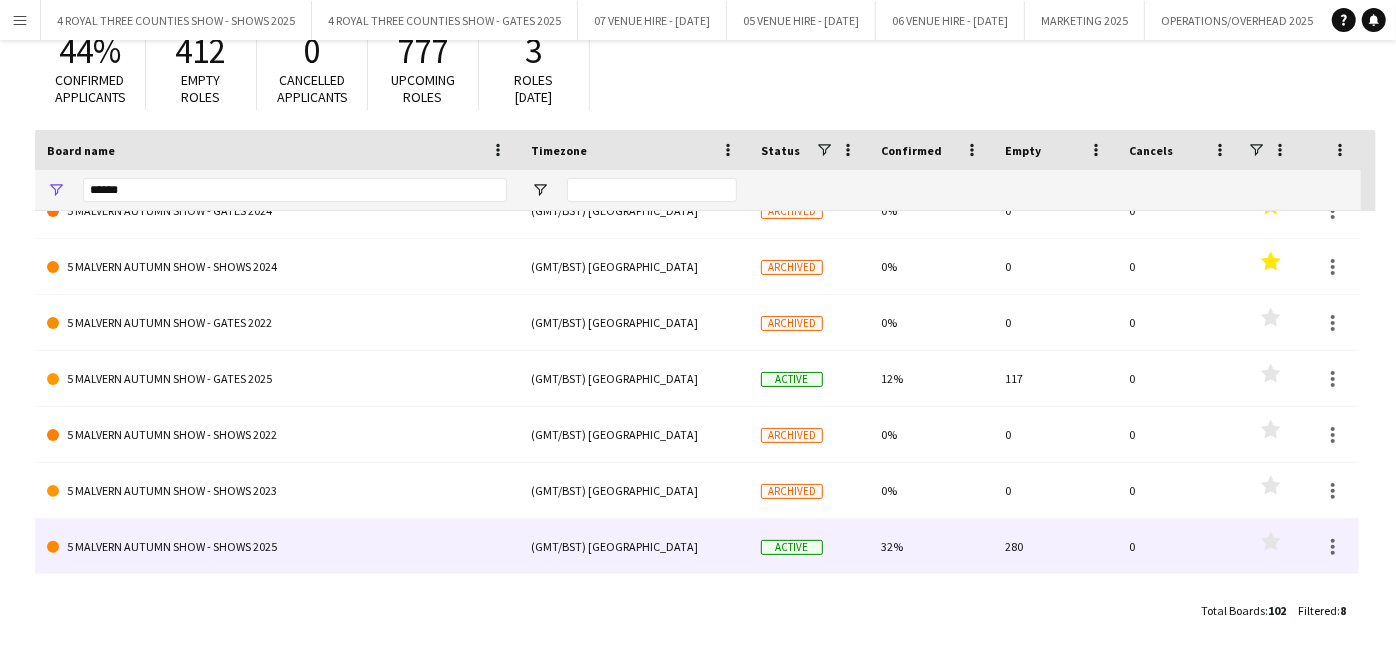 click on "5 MALVERN AUTUMN SHOW - SHOWS 2025" 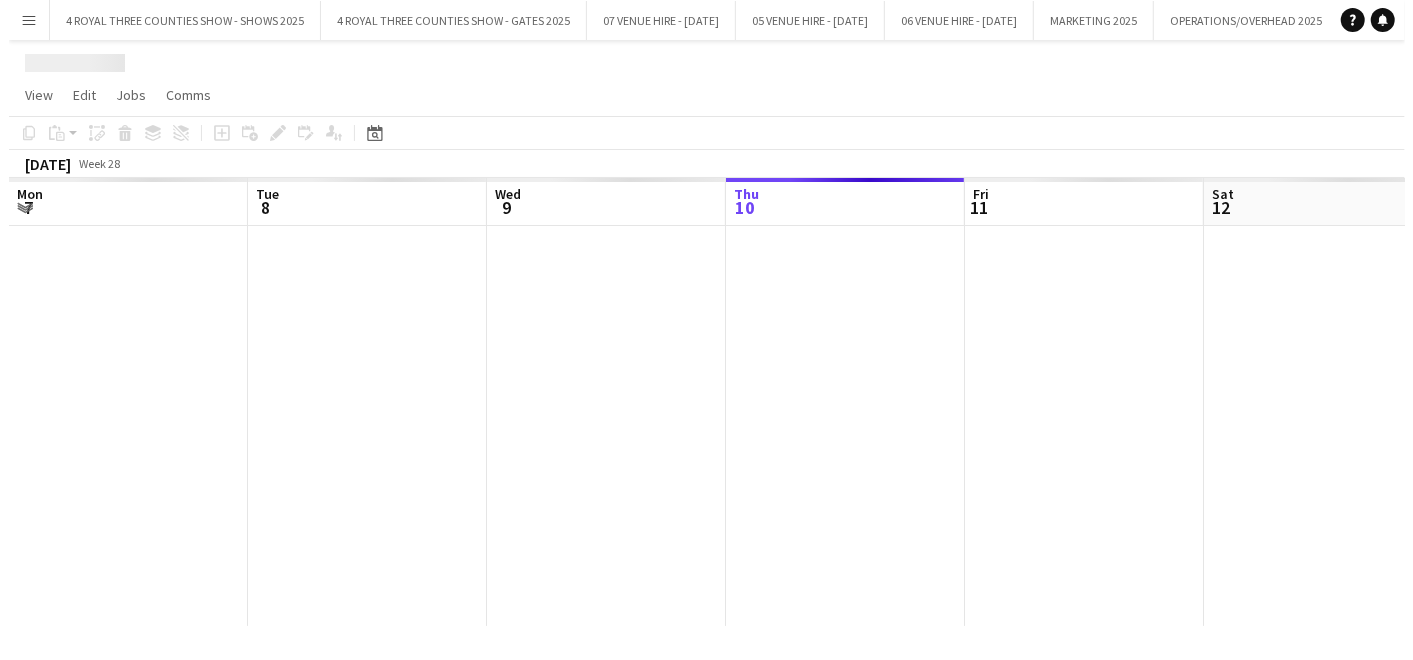 scroll, scrollTop: 0, scrollLeft: 0, axis: both 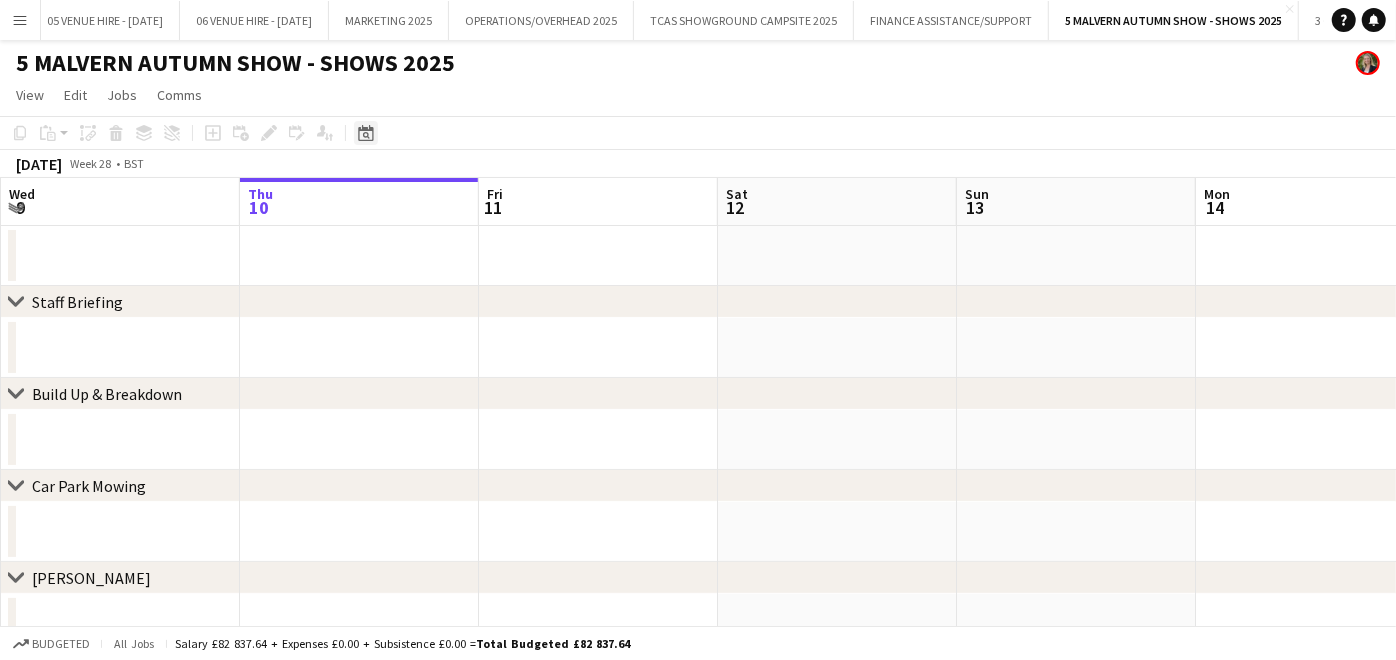 click on "Date picker" 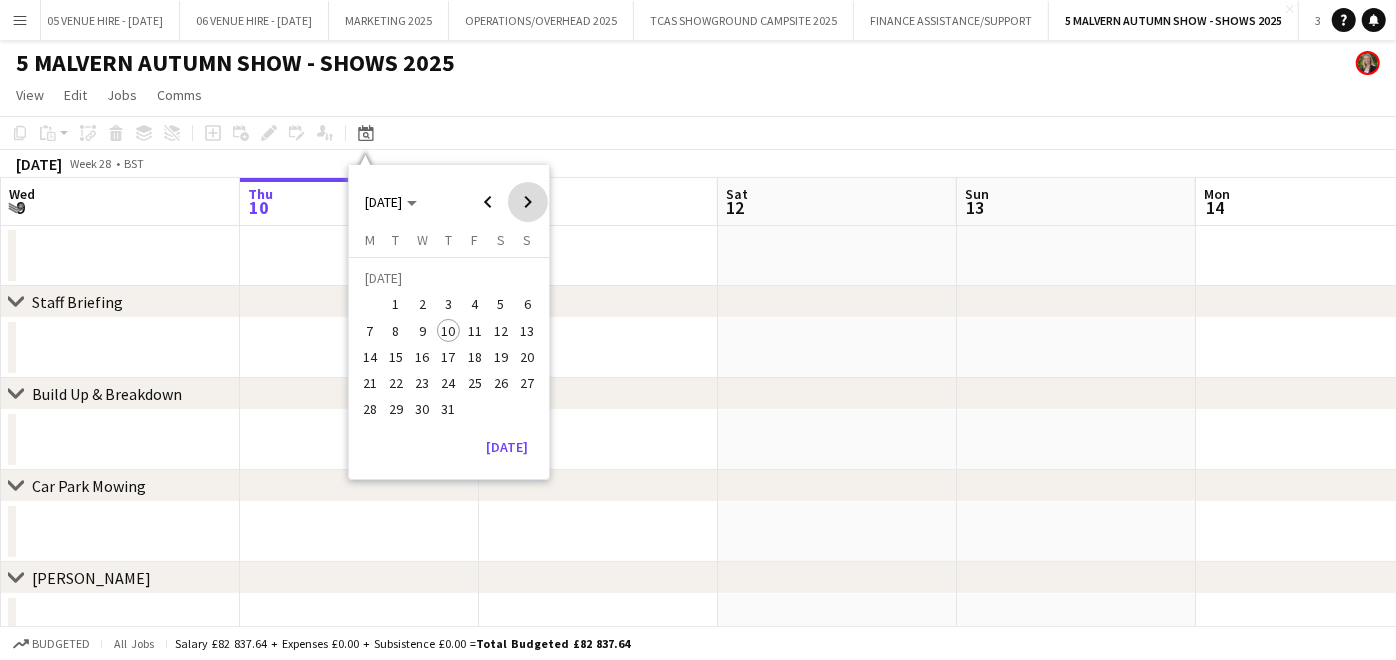 click at bounding box center (528, 202) 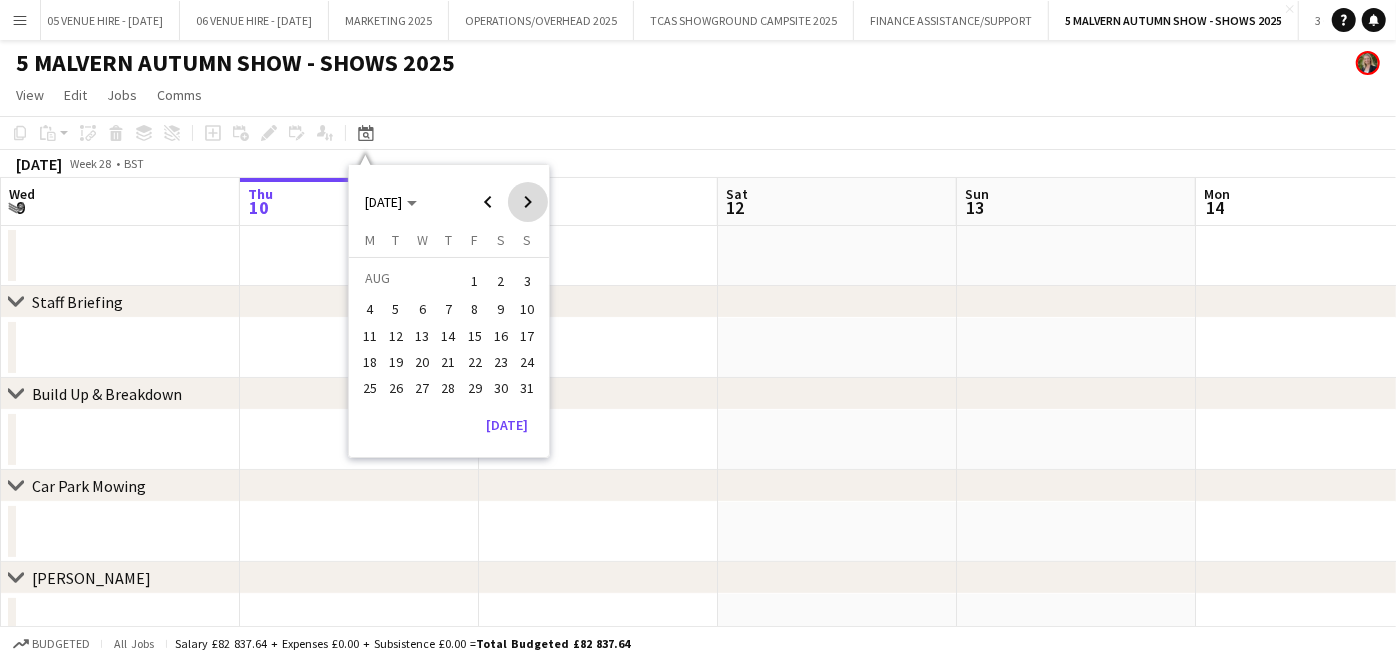 click at bounding box center [528, 202] 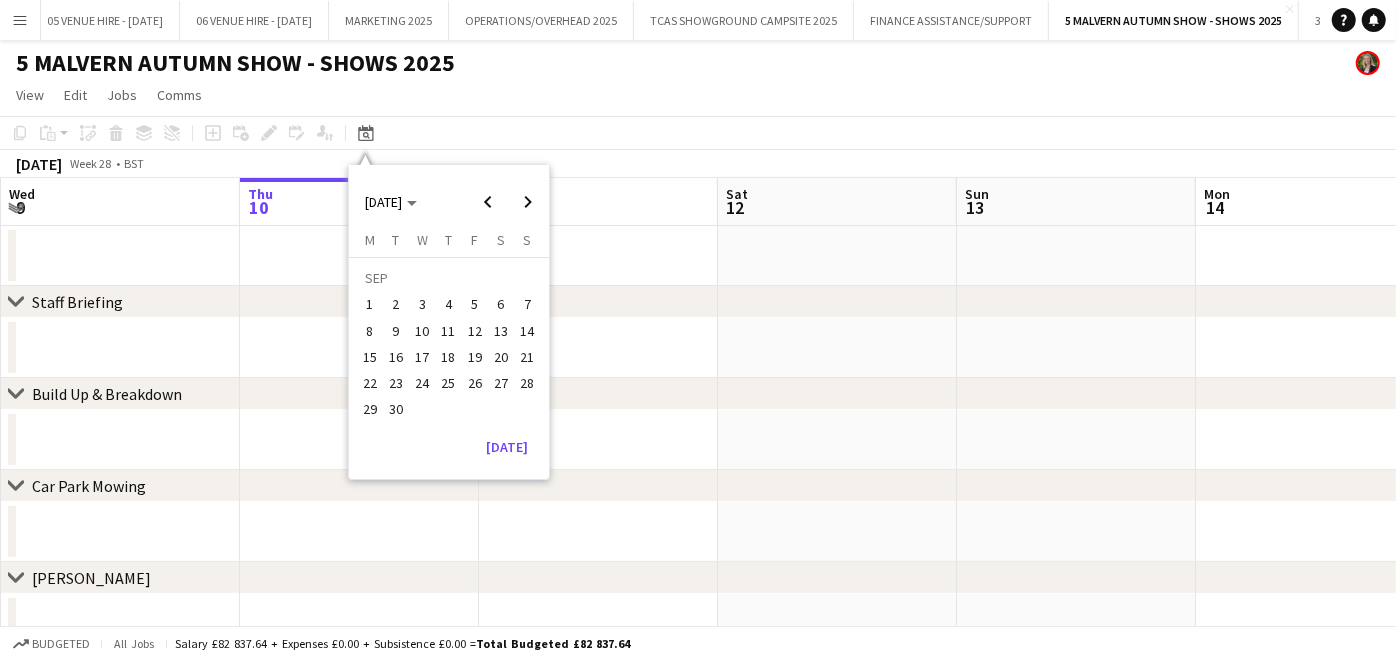 click on "28" at bounding box center [528, 383] 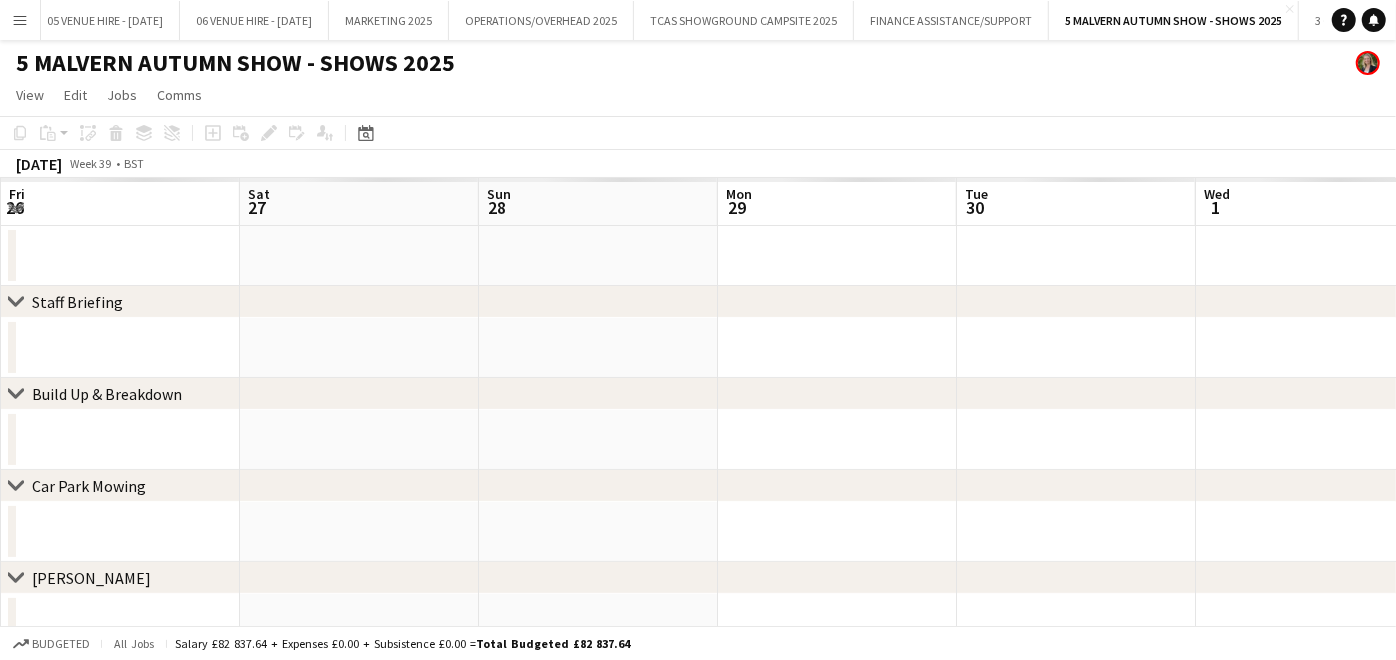 scroll, scrollTop: 0, scrollLeft: 687, axis: horizontal 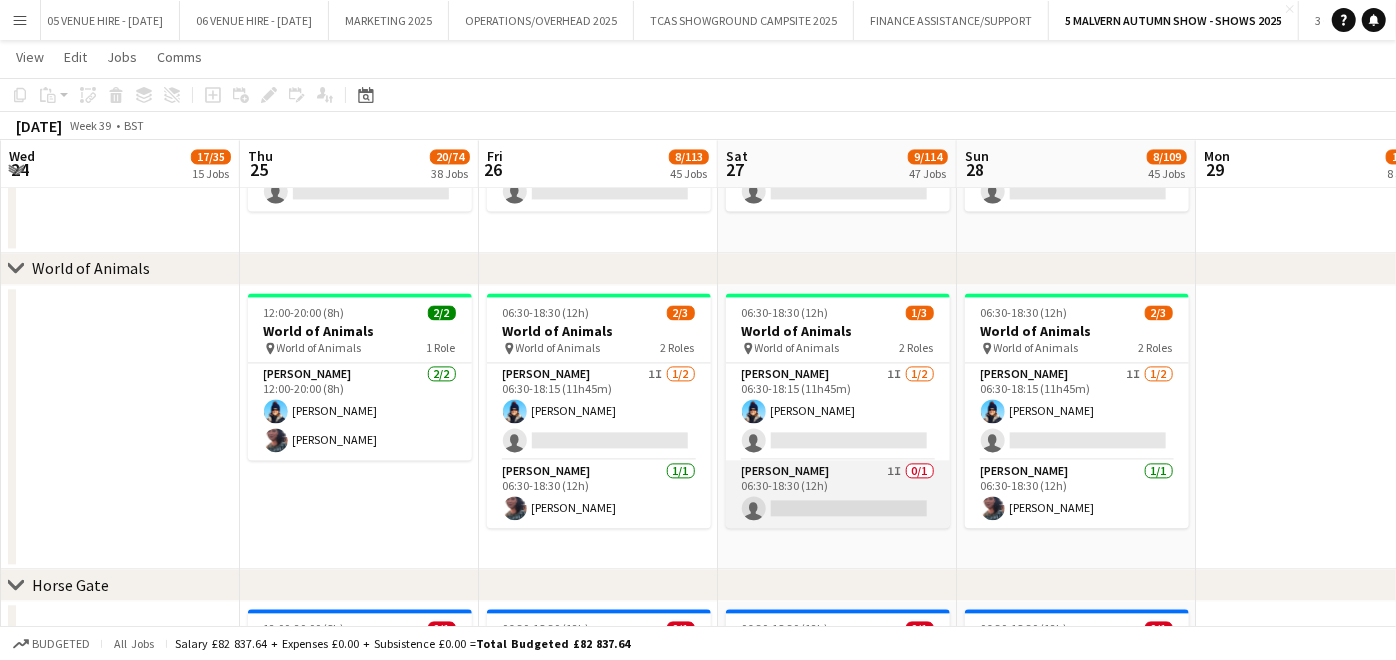 click on "[PERSON_NAME]   1I   0/1   06:30-18:30 (12h)
single-neutral-actions" at bounding box center (838, 494) 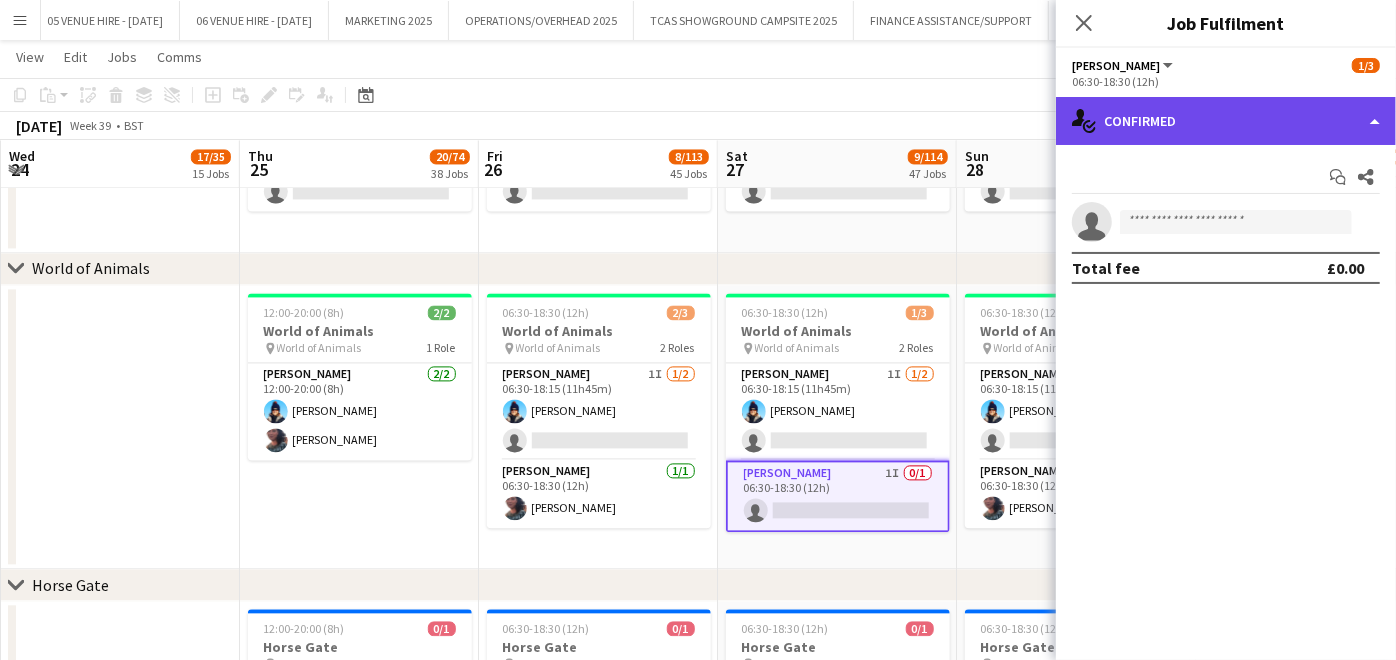 click on "single-neutral-actions-check-2
Confirmed" 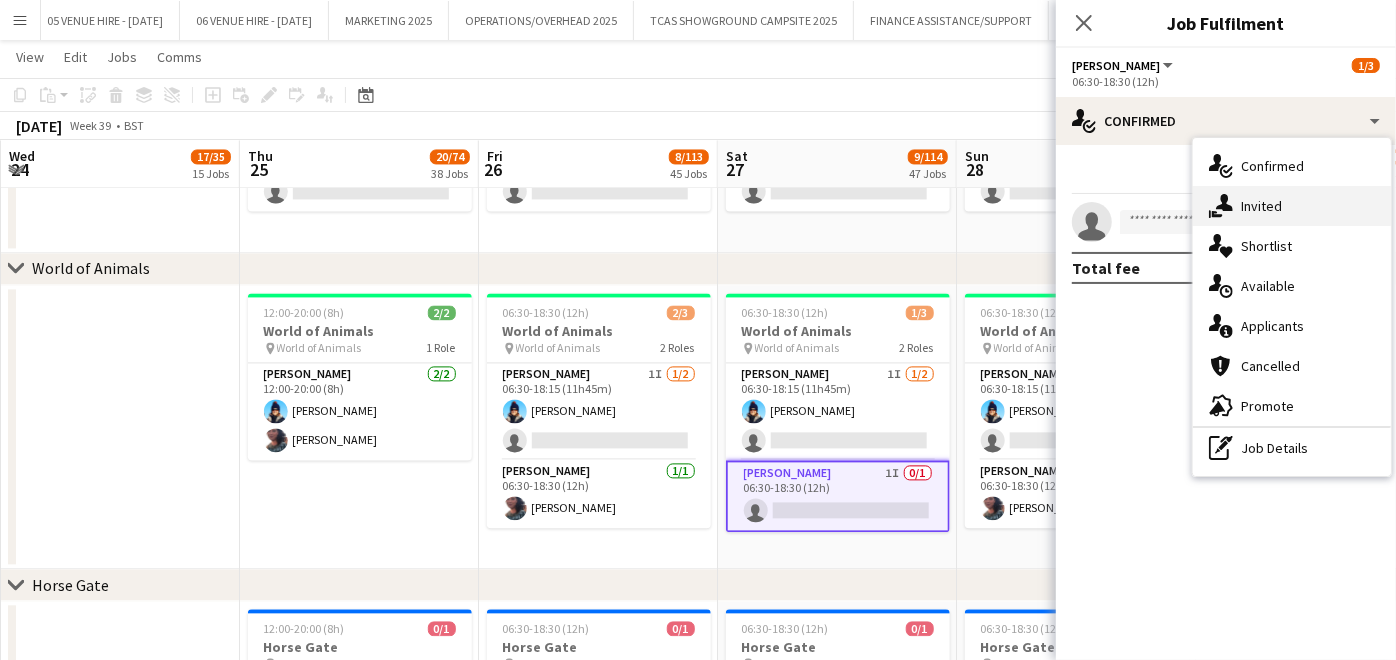 click on "single-neutral-actions-share-1
Invited" at bounding box center [1292, 206] 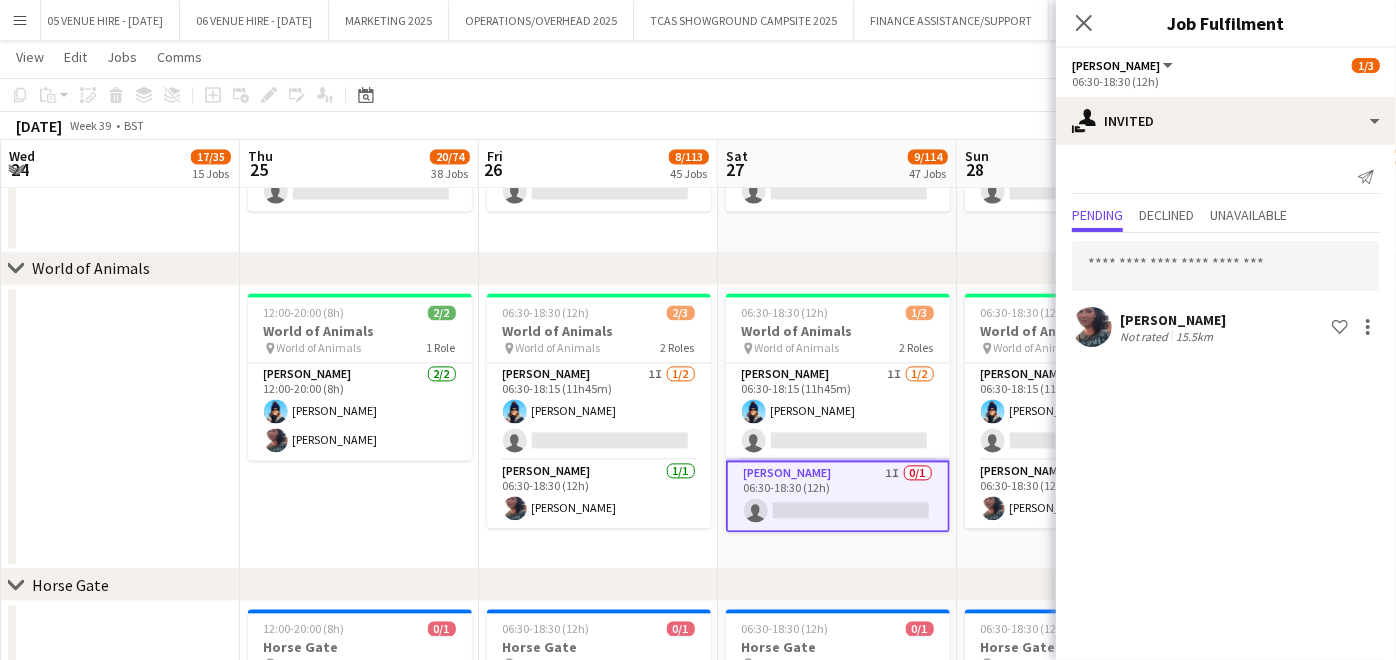 click on "12:00-20:00 (8h)    2/2   World of Animals
pin
World of Animals   1 Role   [PERSON_NAME]   [DATE]   12:00-20:00 (8h)
[PERSON_NAME] [PERSON_NAME]" at bounding box center [359, 427] 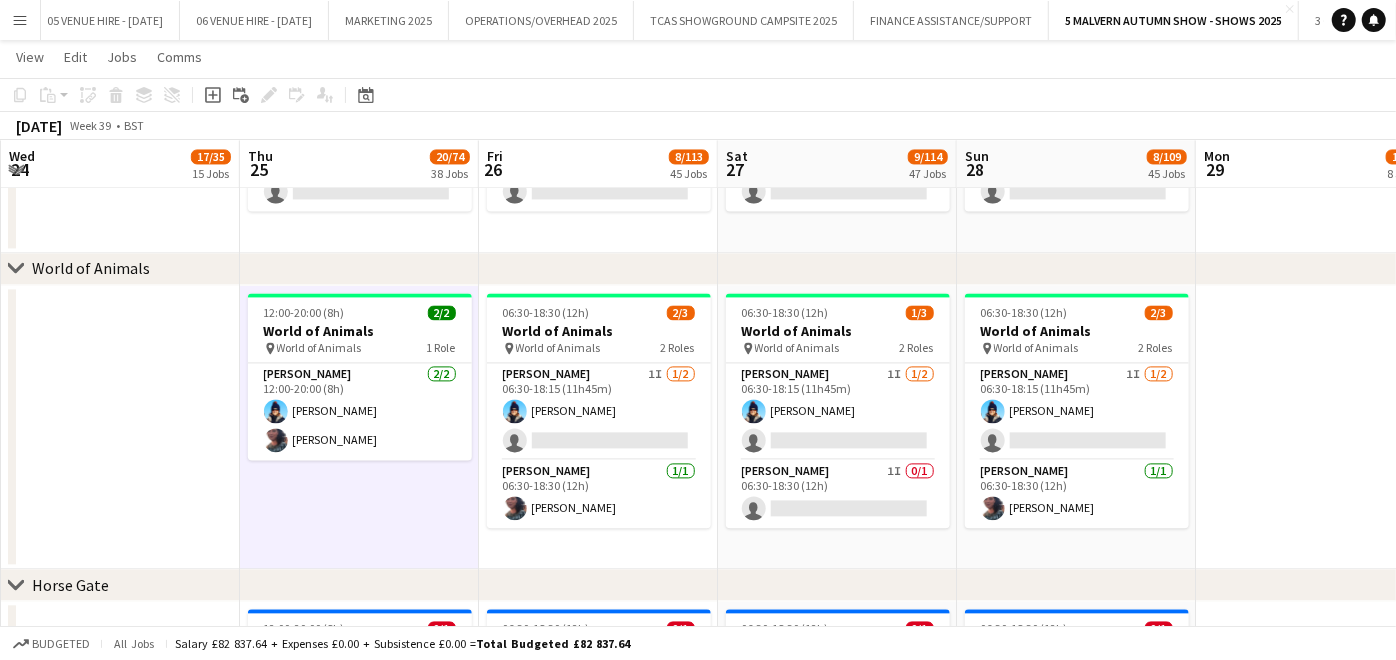click at bounding box center [120, 427] 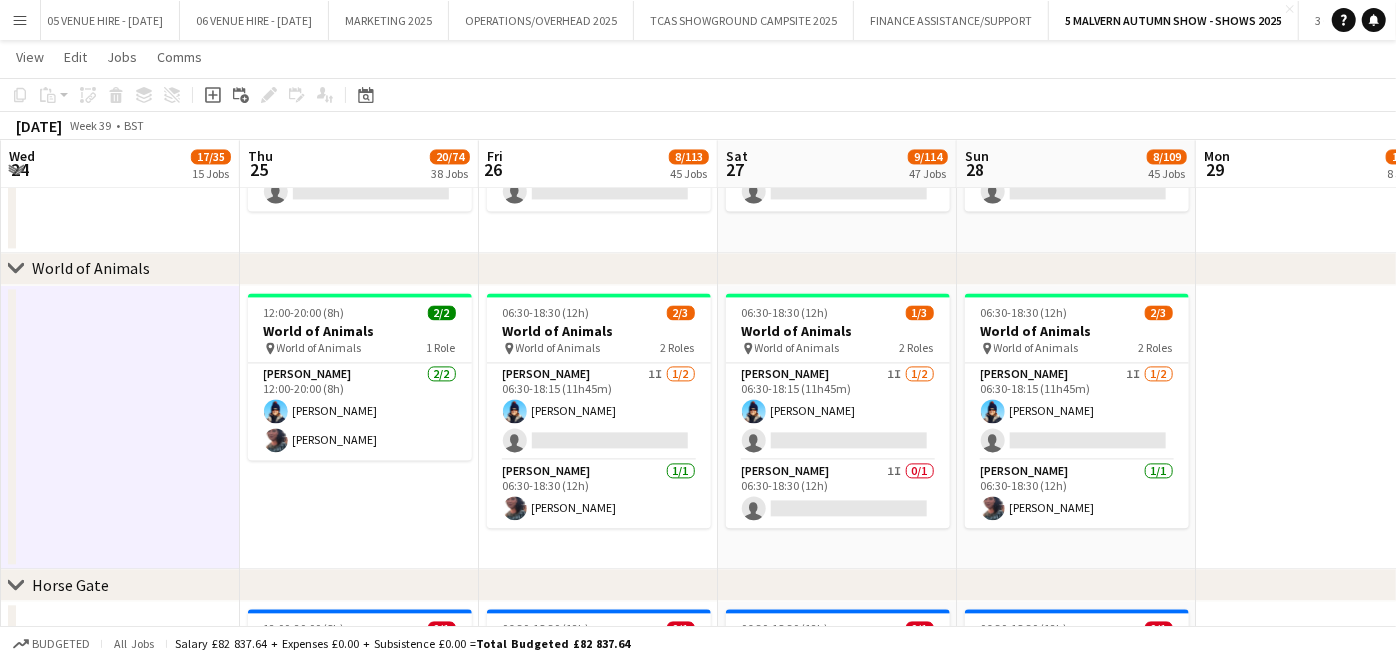 click on "12:00-20:00 (8h)    2/2   World of Animals
pin
World of Animals   1 Role   [PERSON_NAME]   [DATE]   12:00-20:00 (8h)
[PERSON_NAME] [PERSON_NAME]" at bounding box center [359, 427] 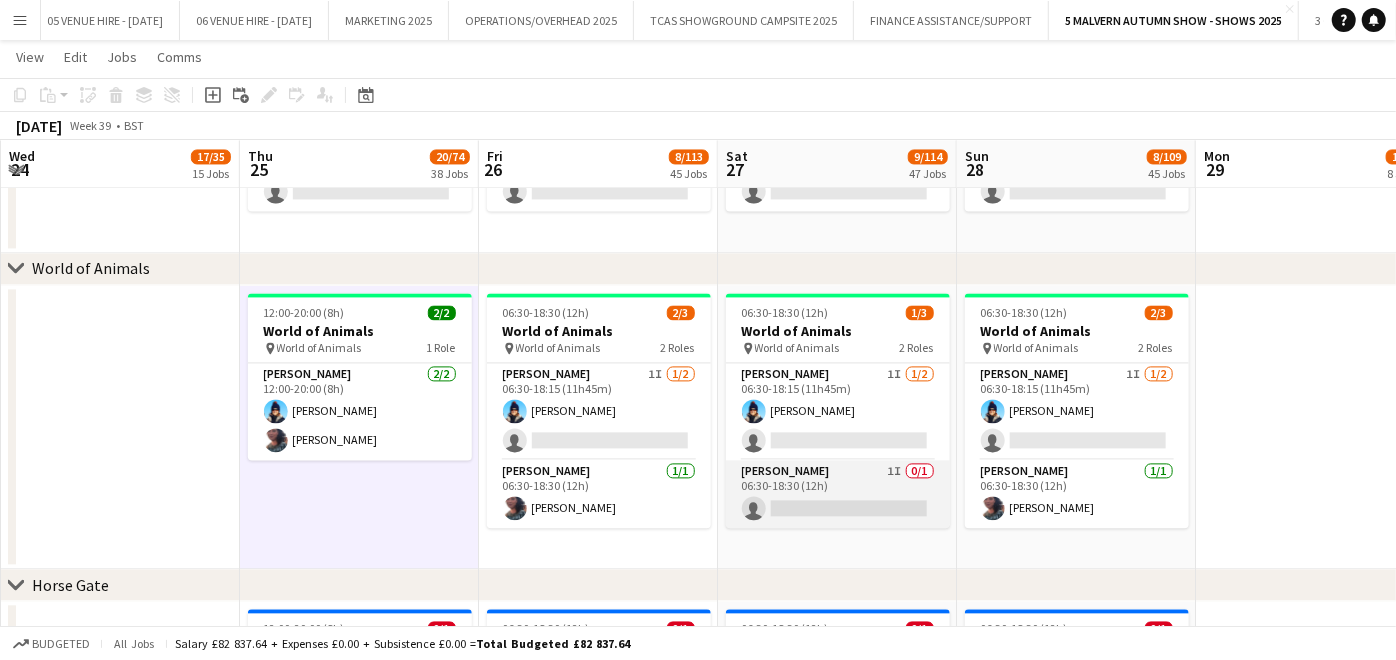 click on "[PERSON_NAME]   1I   0/1   06:30-18:30 (12h)
single-neutral-actions" at bounding box center (838, 494) 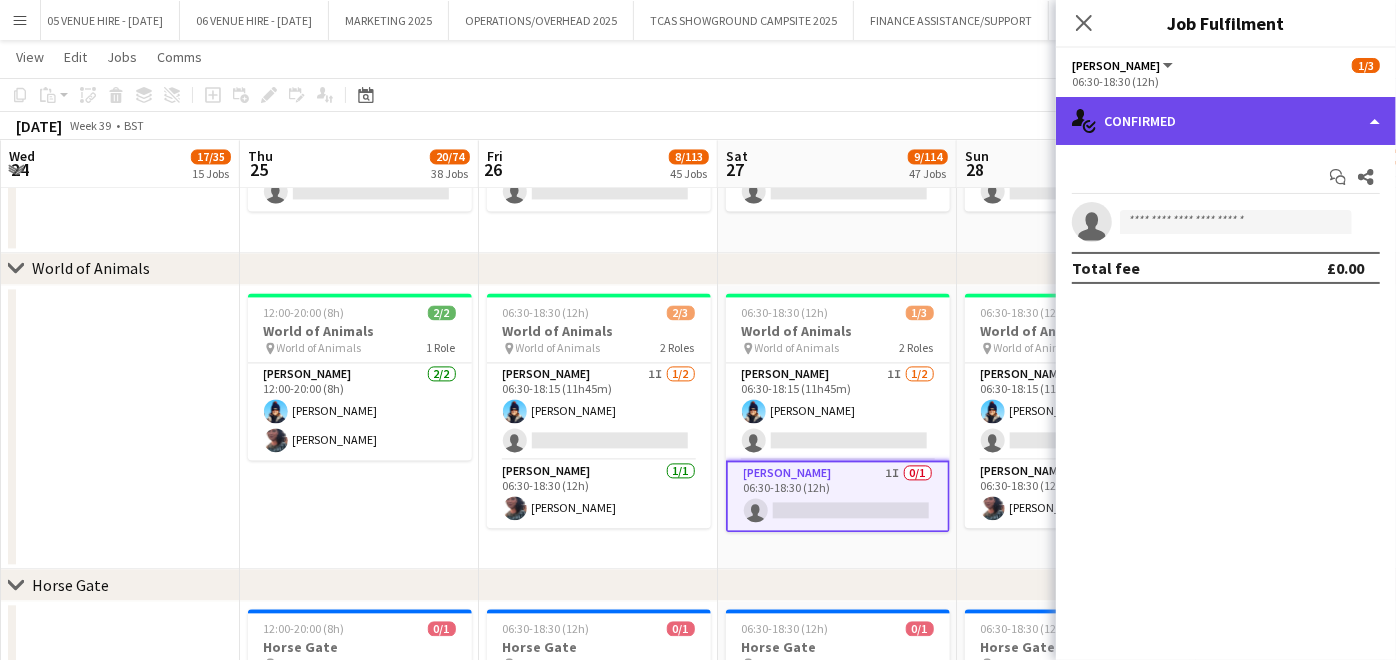 click on "single-neutral-actions-check-2
Confirmed" 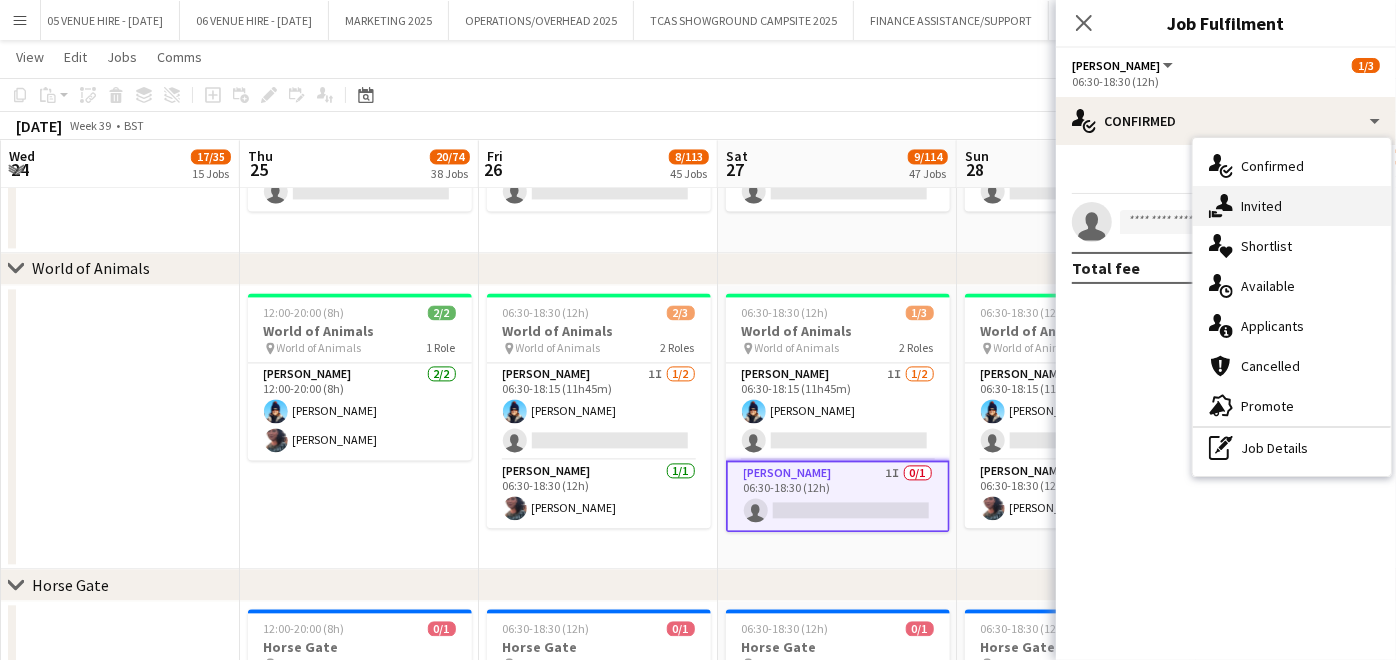 click on "single-neutral-actions-share-1
Invited" at bounding box center (1292, 206) 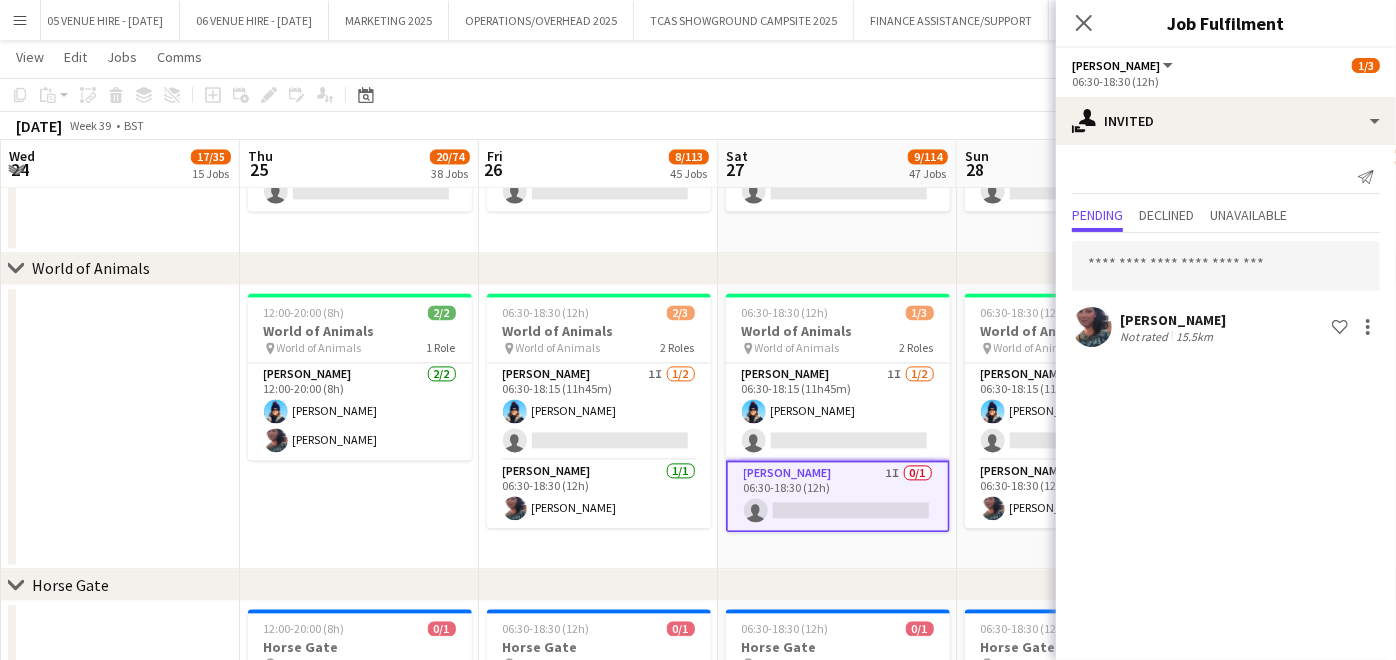 click on "12:00-20:00 (8h)    2/2   World of Animals
pin
World of Animals   1 Role   [PERSON_NAME]   [DATE]   12:00-20:00 (8h)
[PERSON_NAME] [PERSON_NAME]" at bounding box center (359, 427) 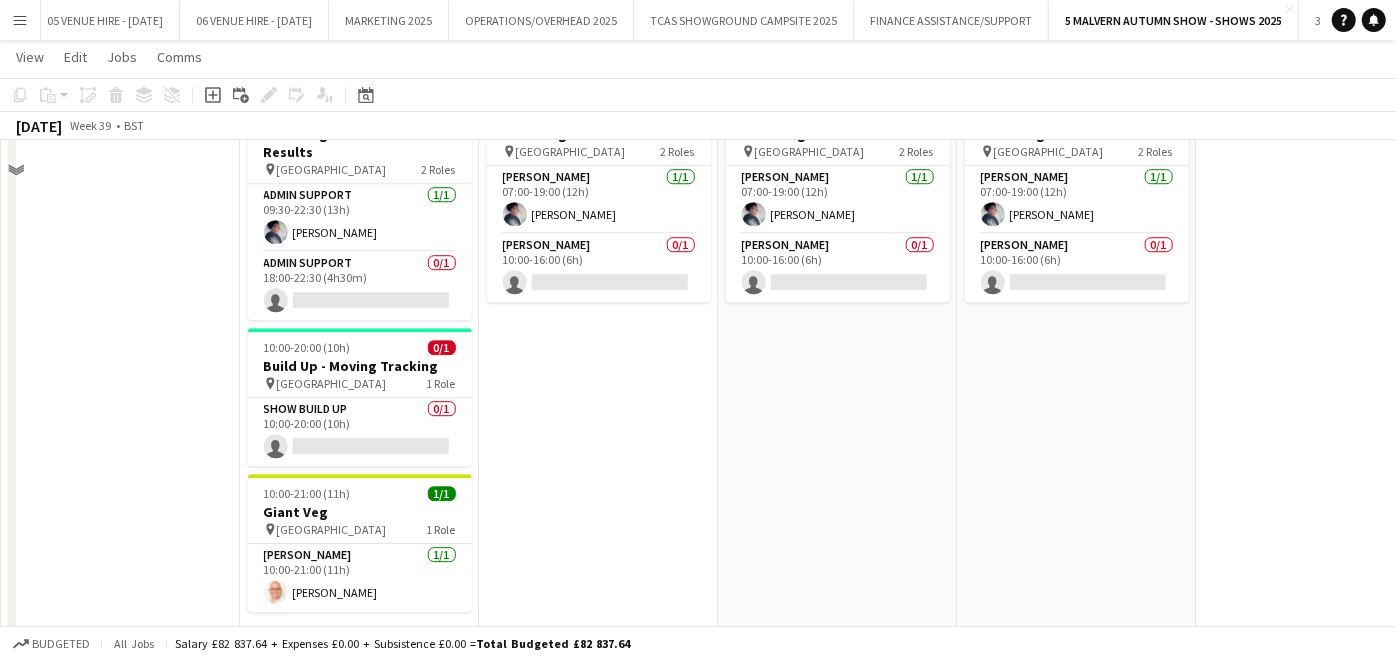 scroll, scrollTop: 3453, scrollLeft: 0, axis: vertical 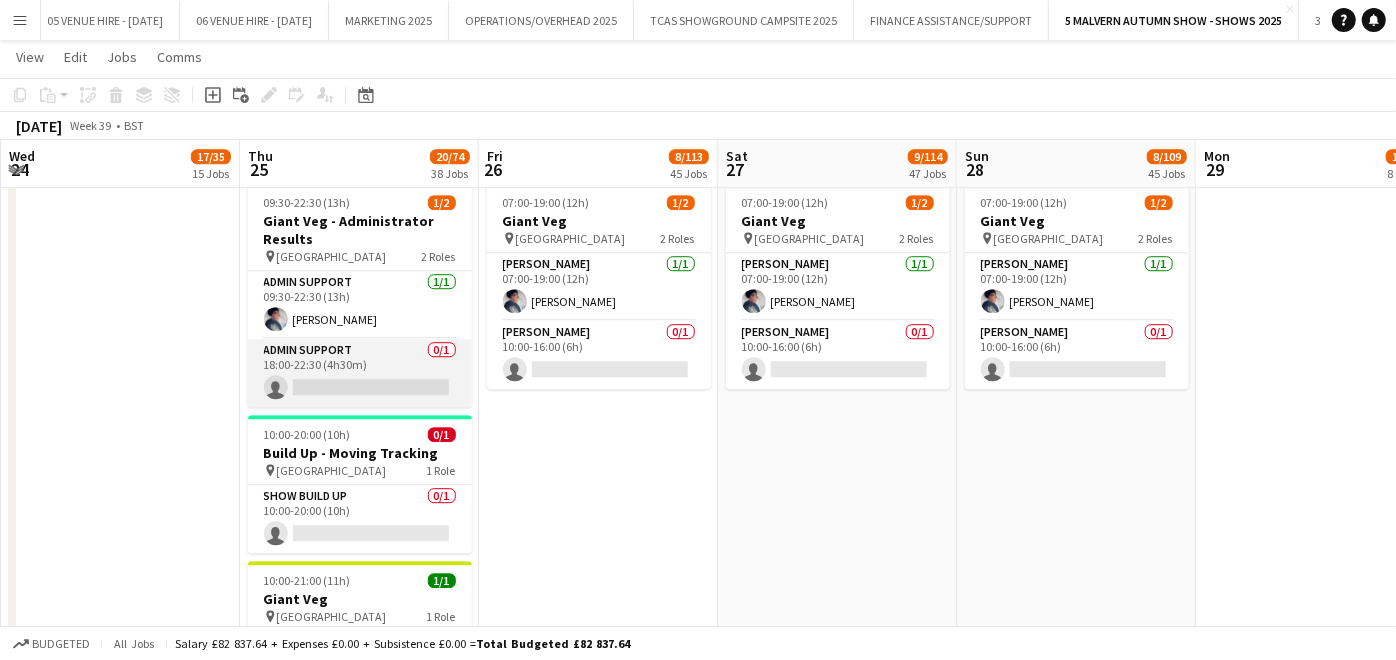 click on "Admin Support   0/1   18:00-22:30 (4h30m)
single-neutral-actions" at bounding box center [360, 373] 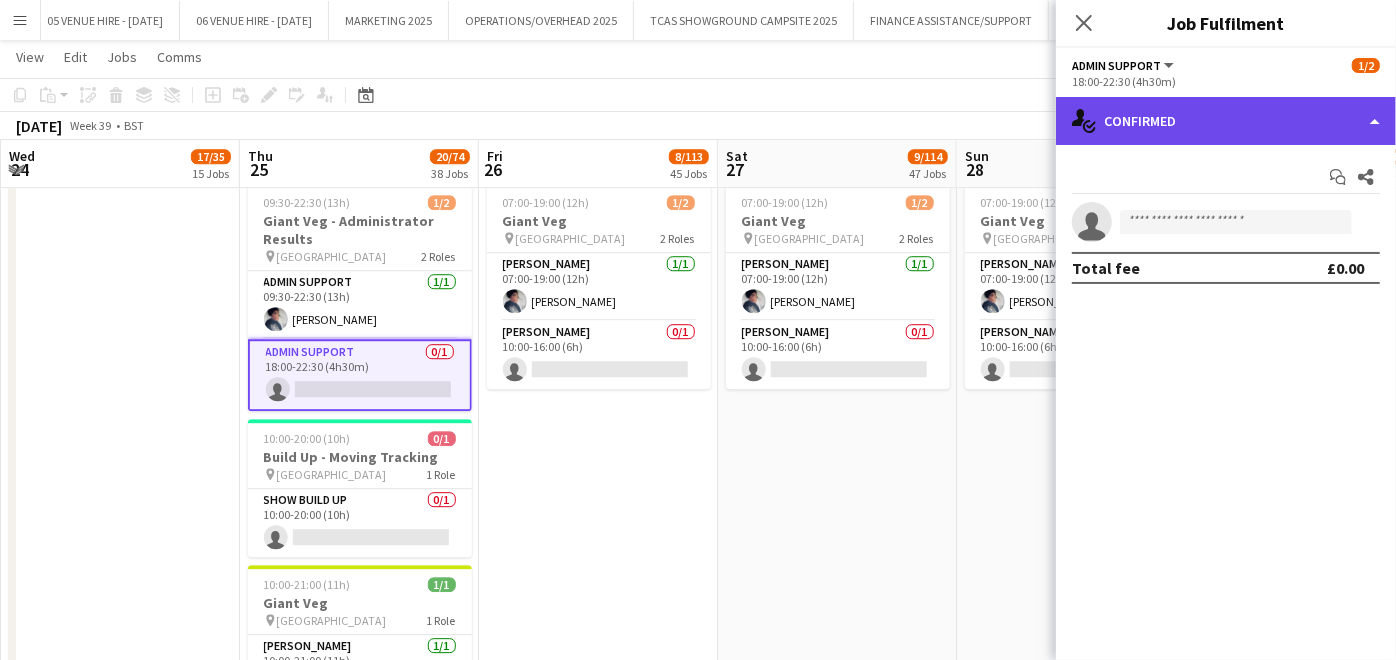 click on "single-neutral-actions-check-2
Confirmed" 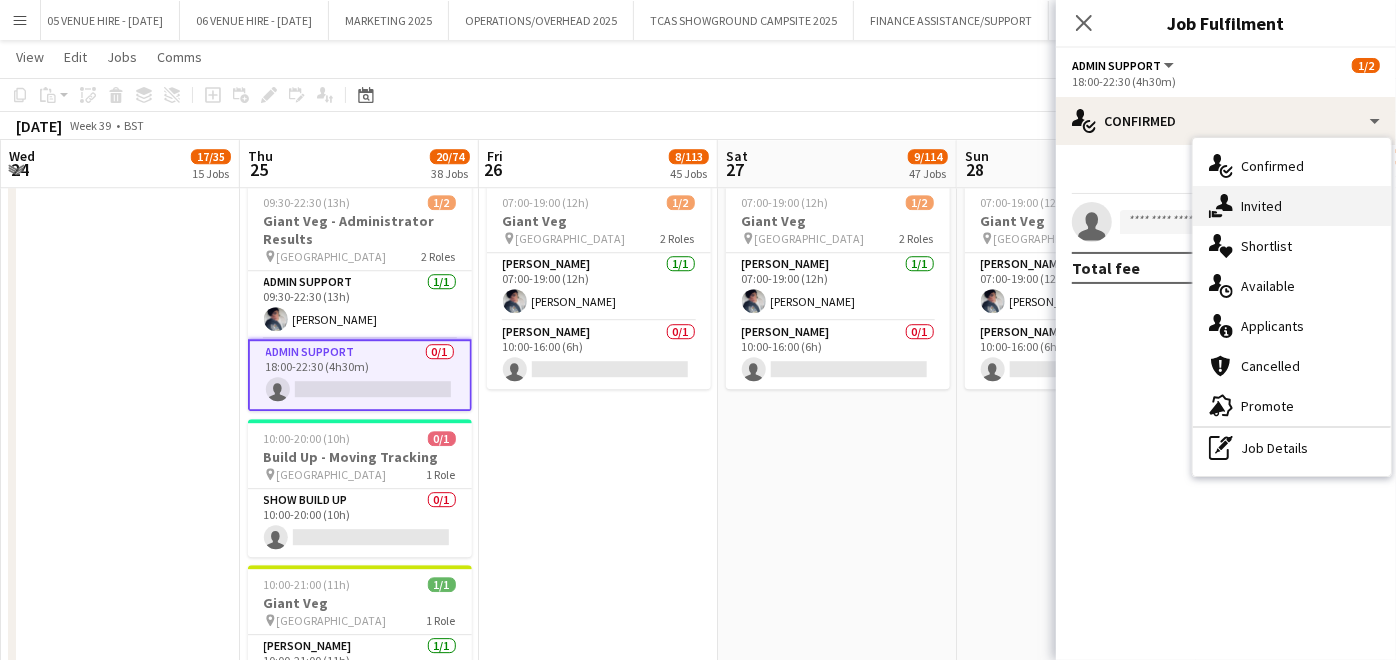click on "single-neutral-actions-share-1
Invited" at bounding box center (1292, 206) 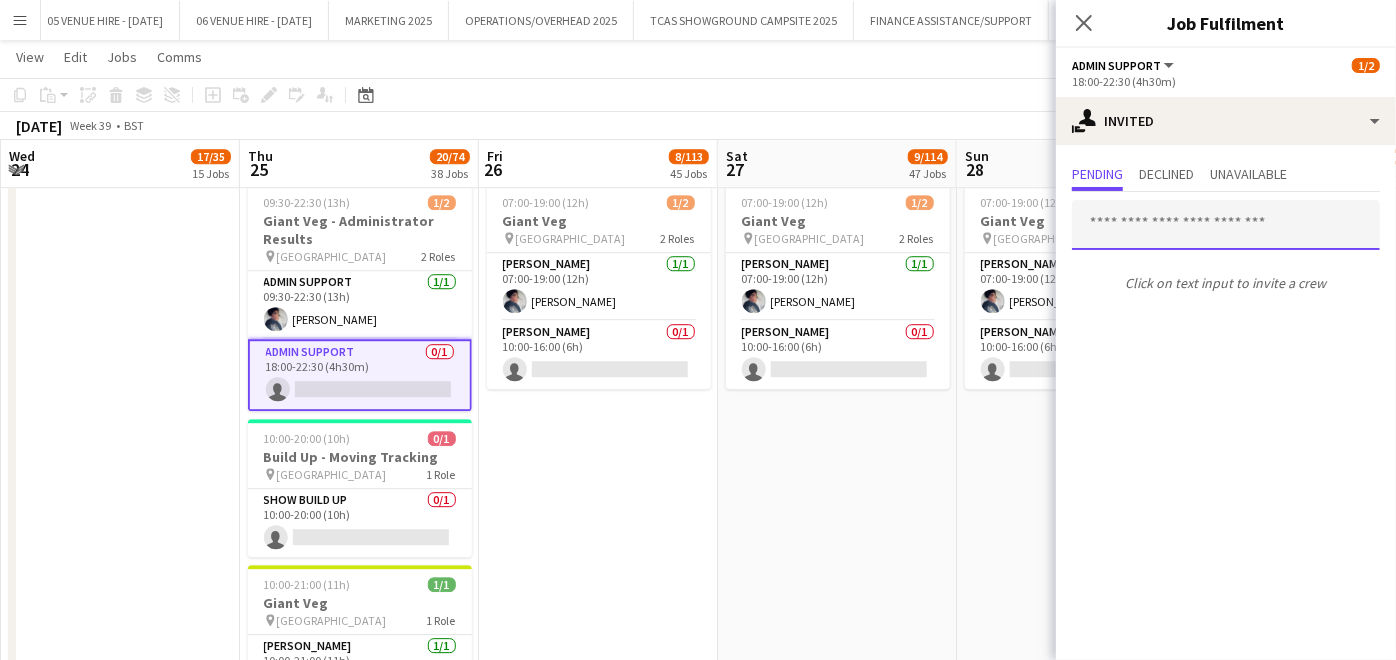 click at bounding box center (1226, 225) 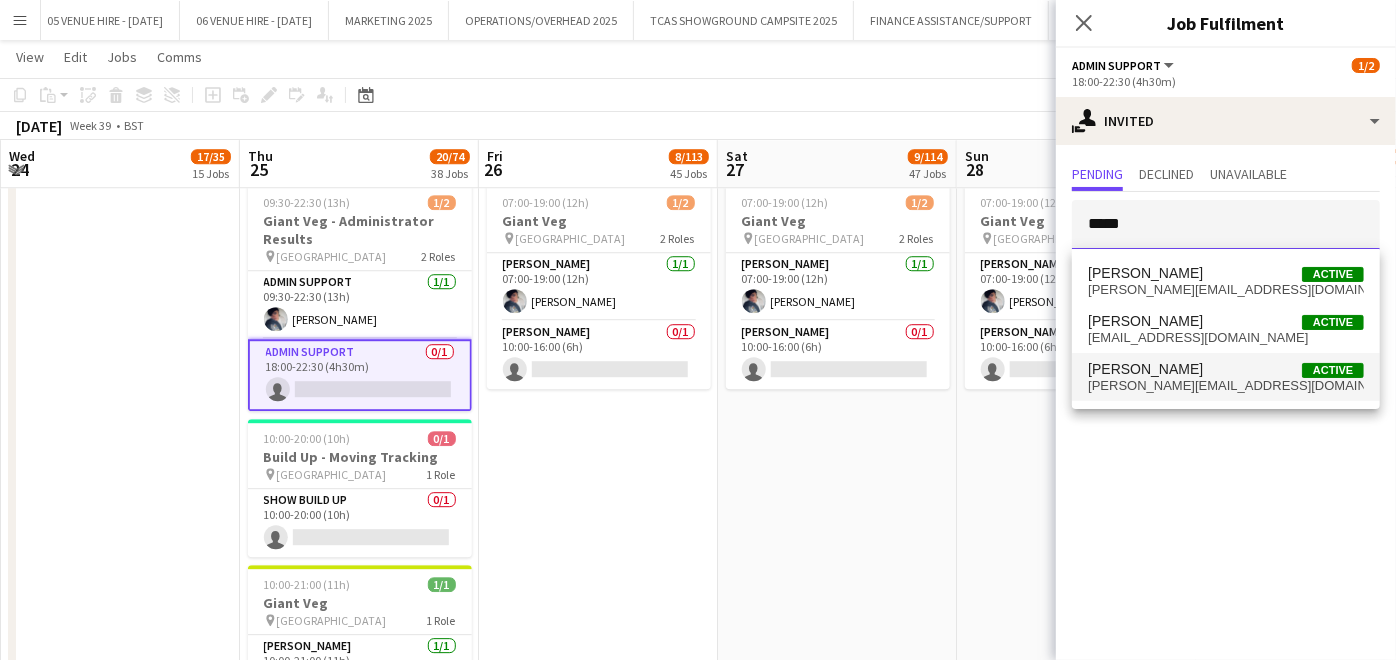 type on "*****" 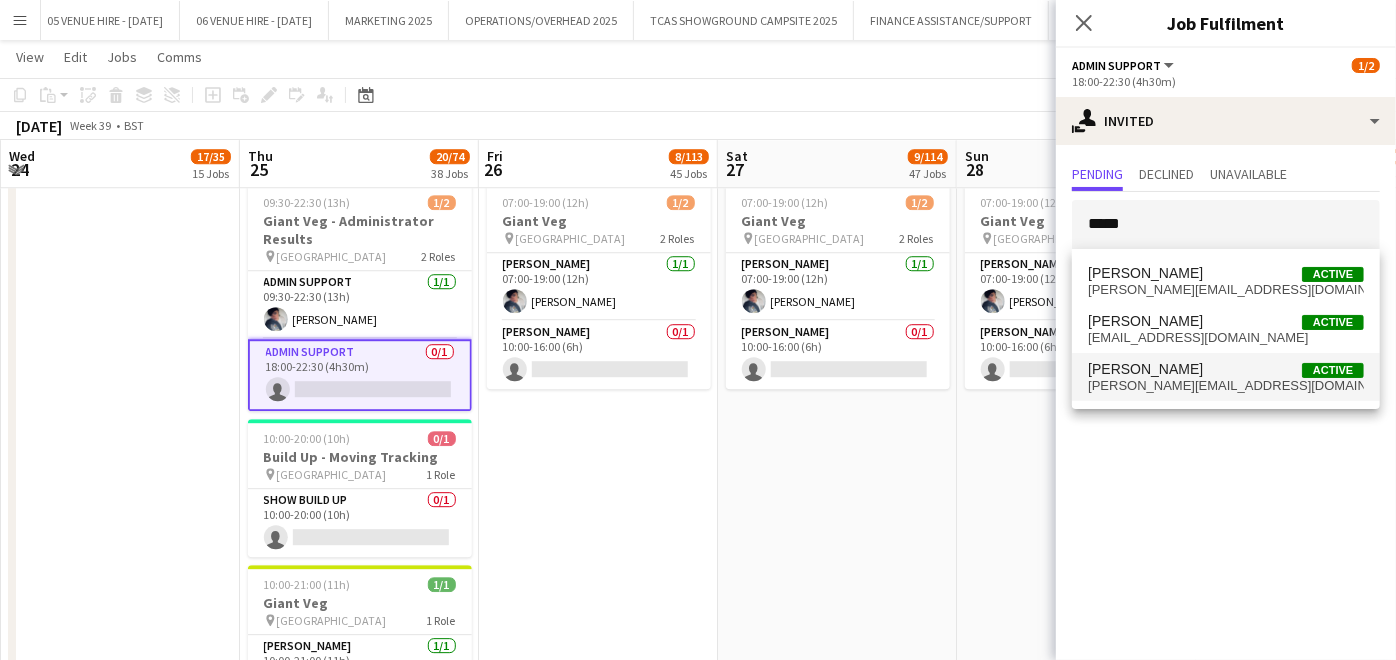 click on "[PERSON_NAME][EMAIL_ADDRESS][DOMAIN_NAME]" at bounding box center [1226, 386] 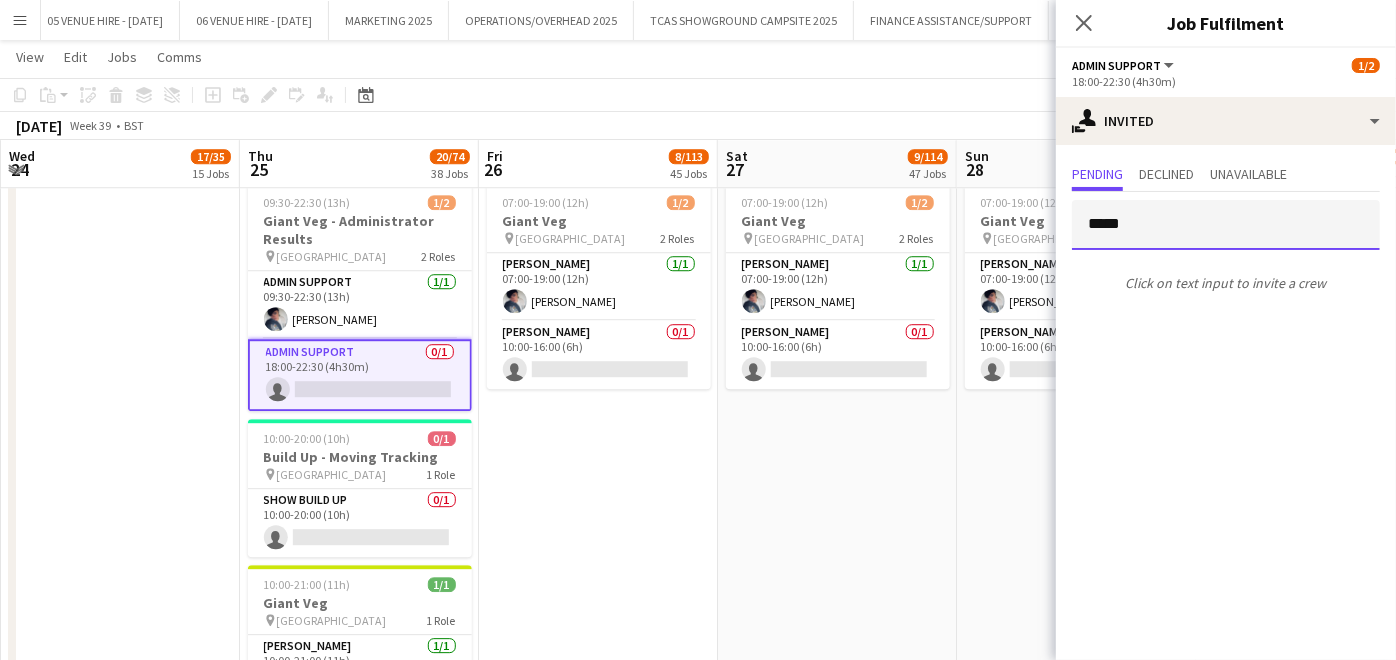 type 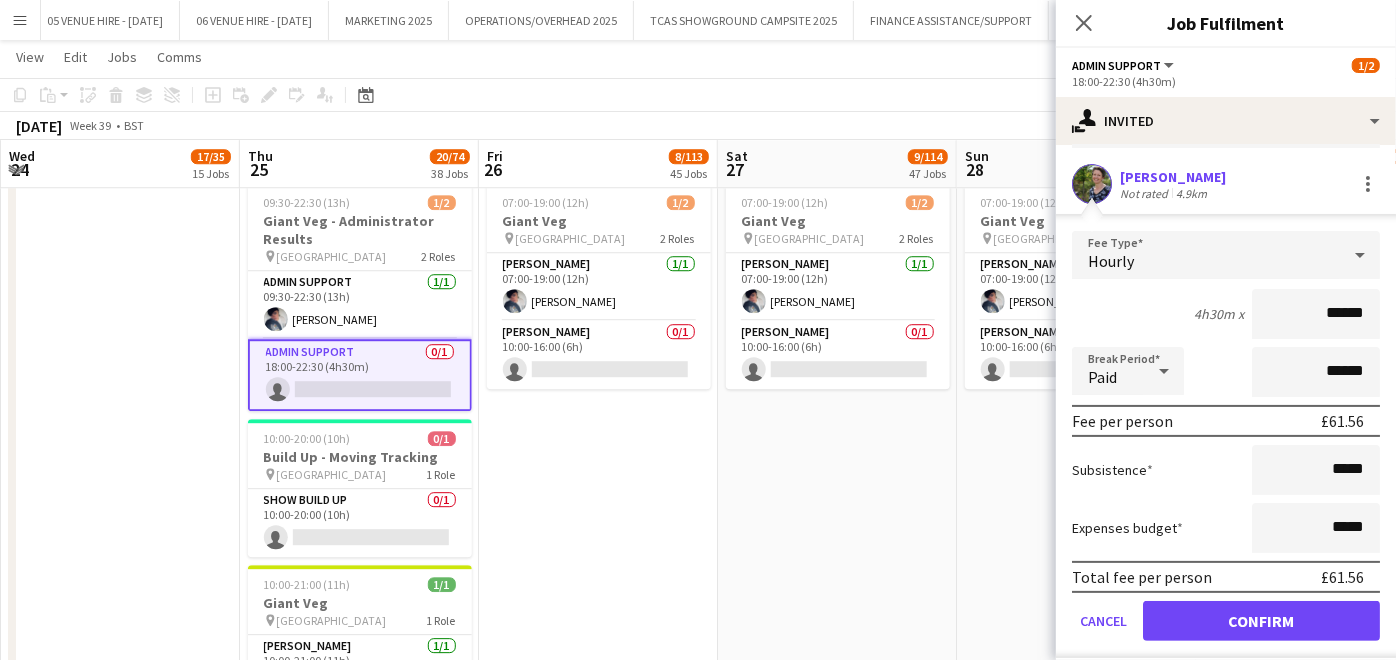 scroll, scrollTop: 156, scrollLeft: 0, axis: vertical 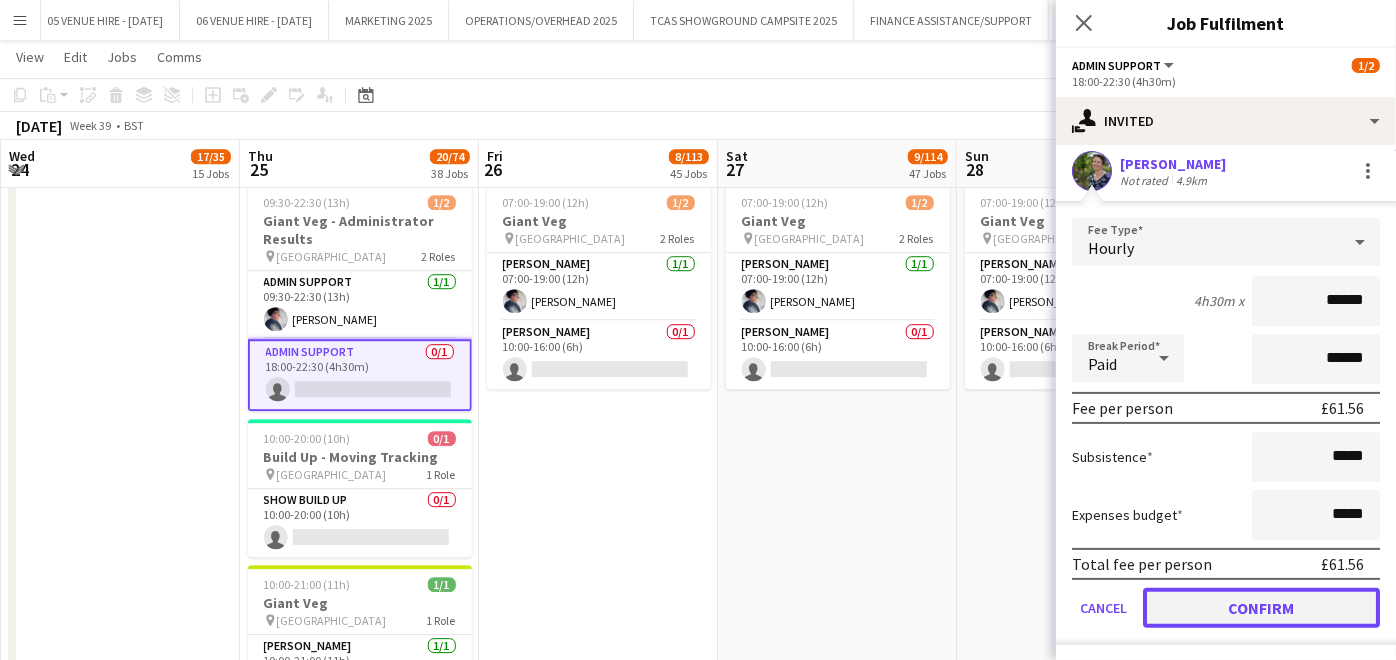 click on "Confirm" 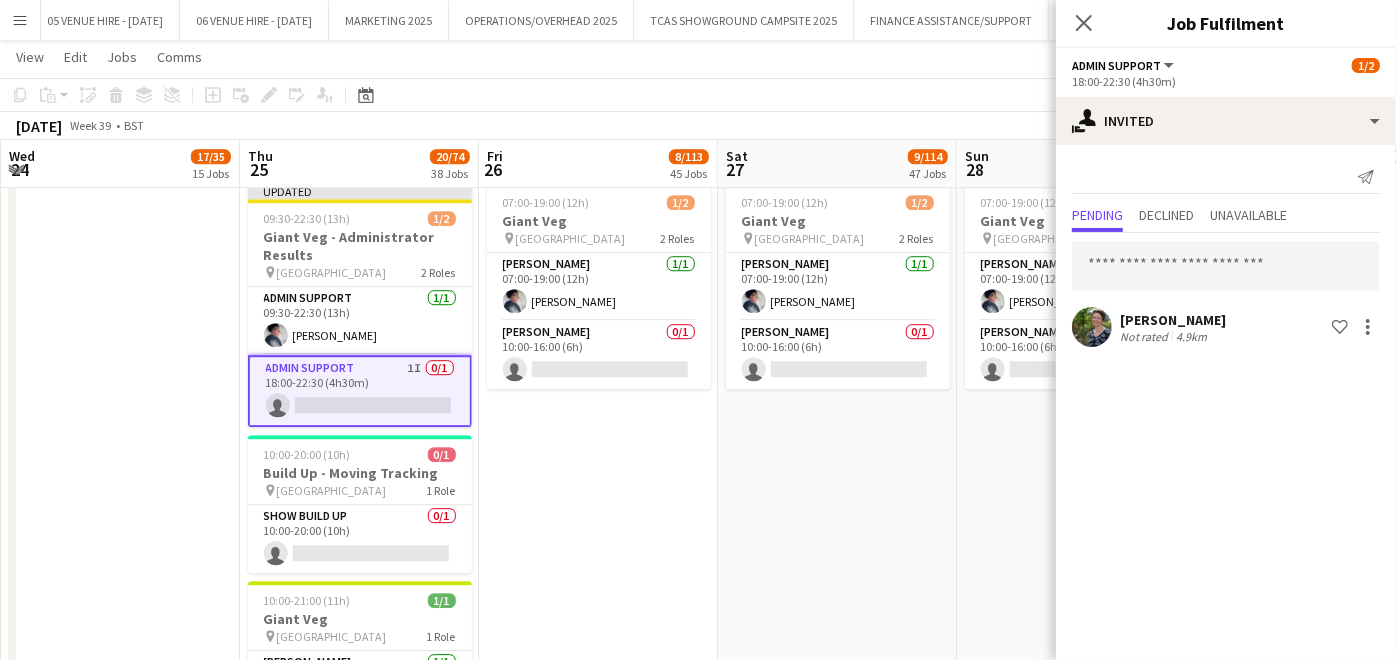 scroll, scrollTop: 0, scrollLeft: 0, axis: both 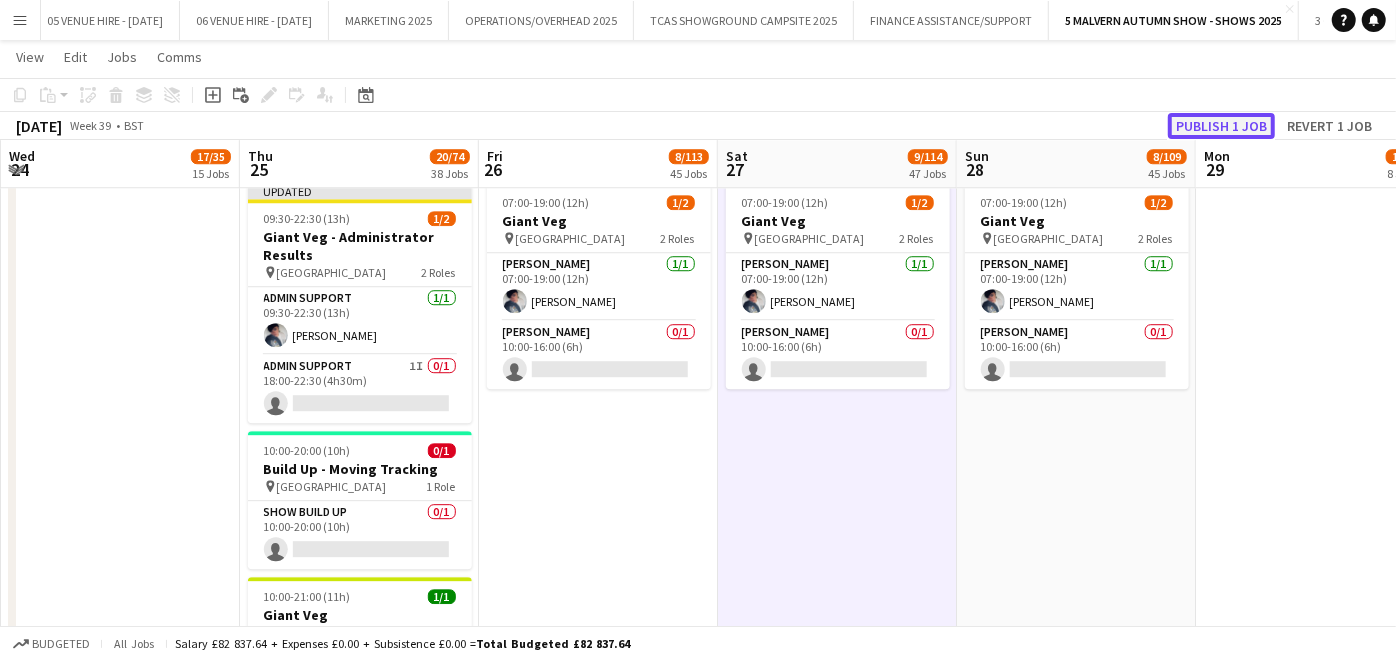 click on "Publish 1 job" 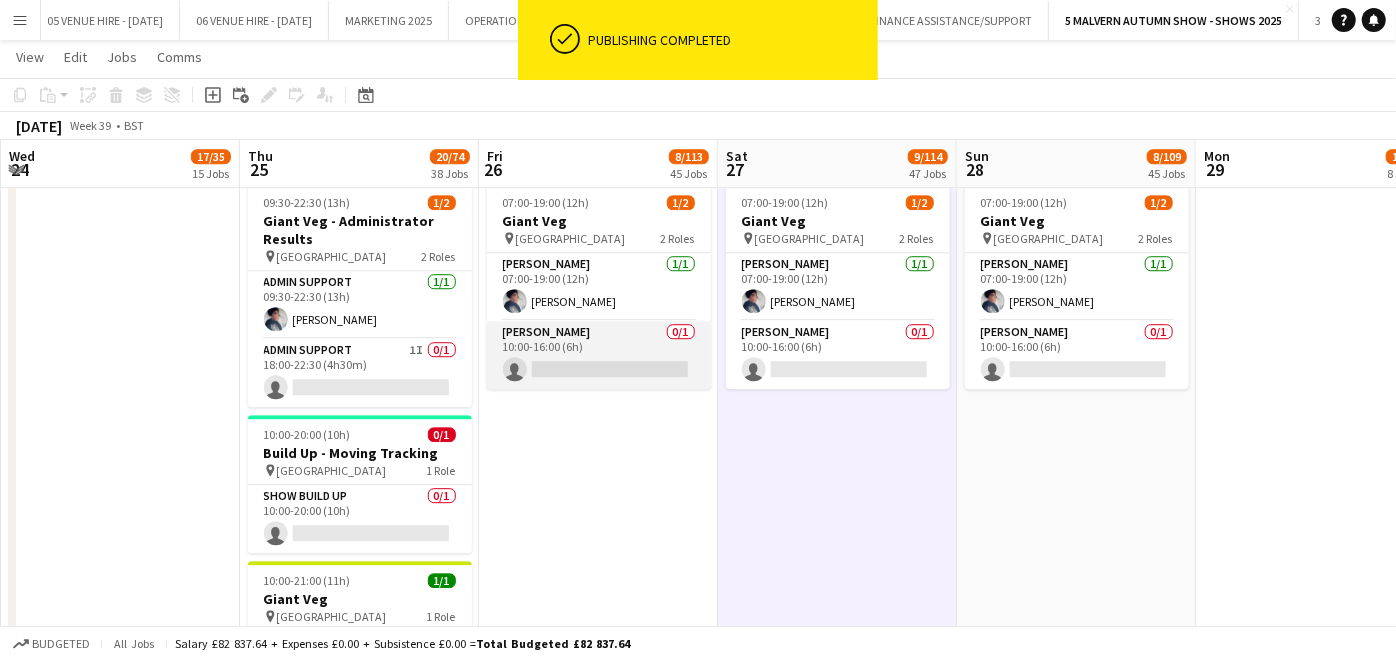 click on "[PERSON_NAME]   0/1   10:00-16:00 (6h)
single-neutral-actions" at bounding box center [599, 355] 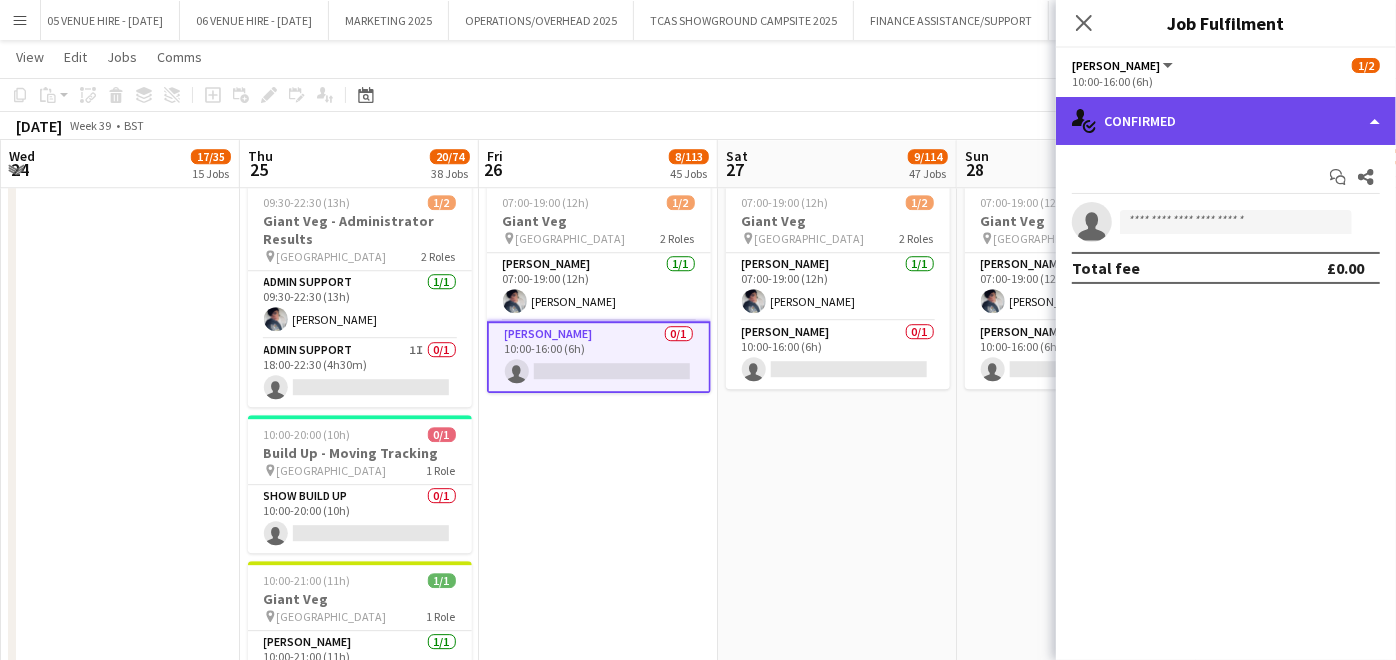 click on "single-neutral-actions-check-2
Confirmed" 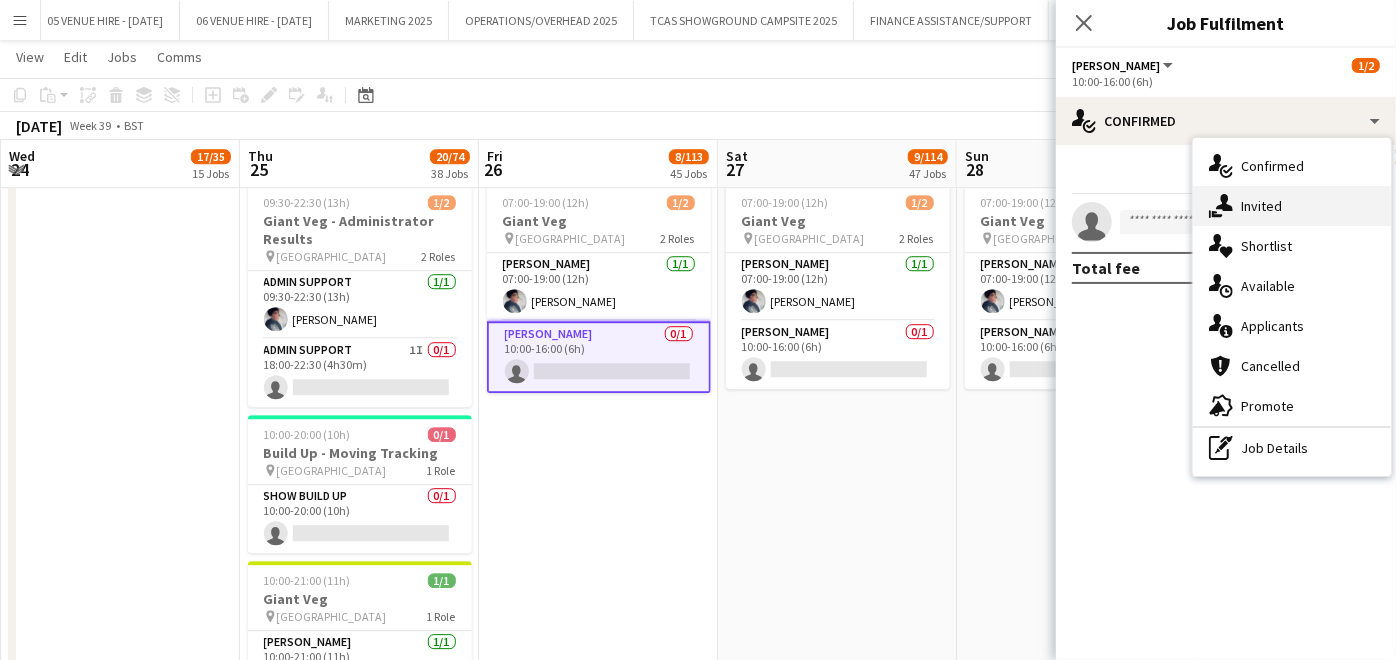 click on "single-neutral-actions-share-1
Invited" at bounding box center (1292, 206) 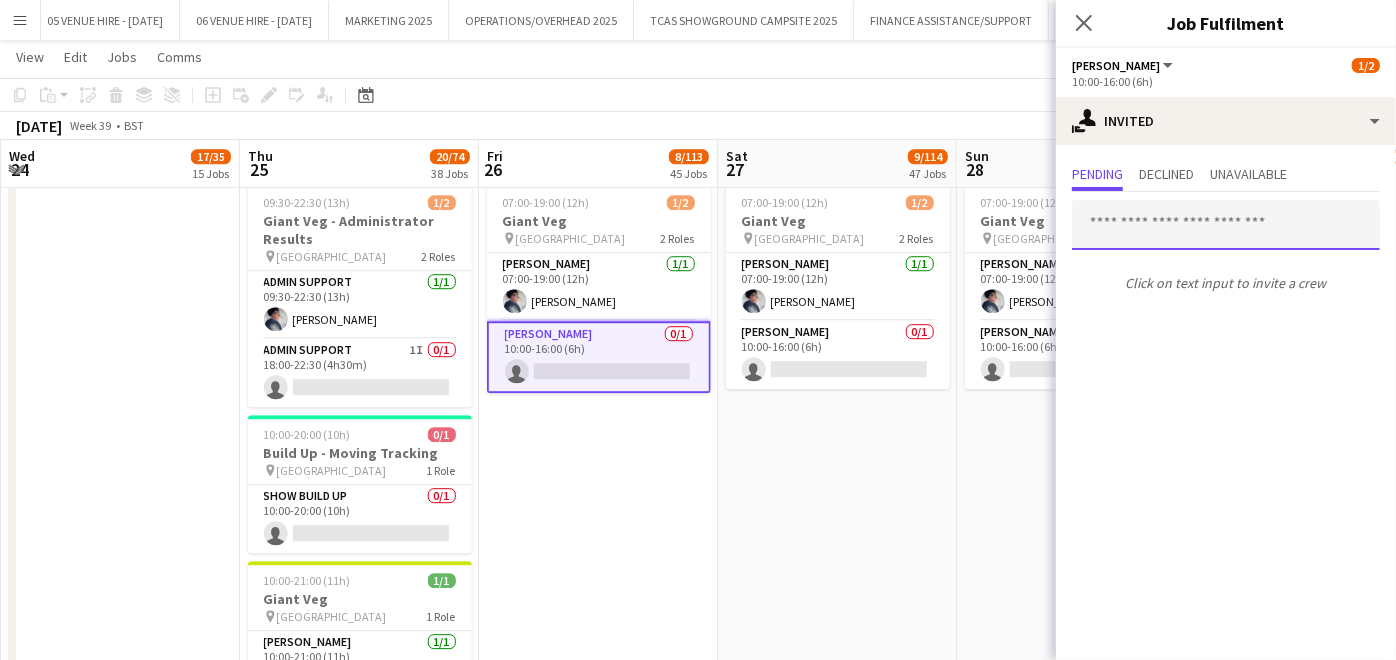 click at bounding box center [1226, 225] 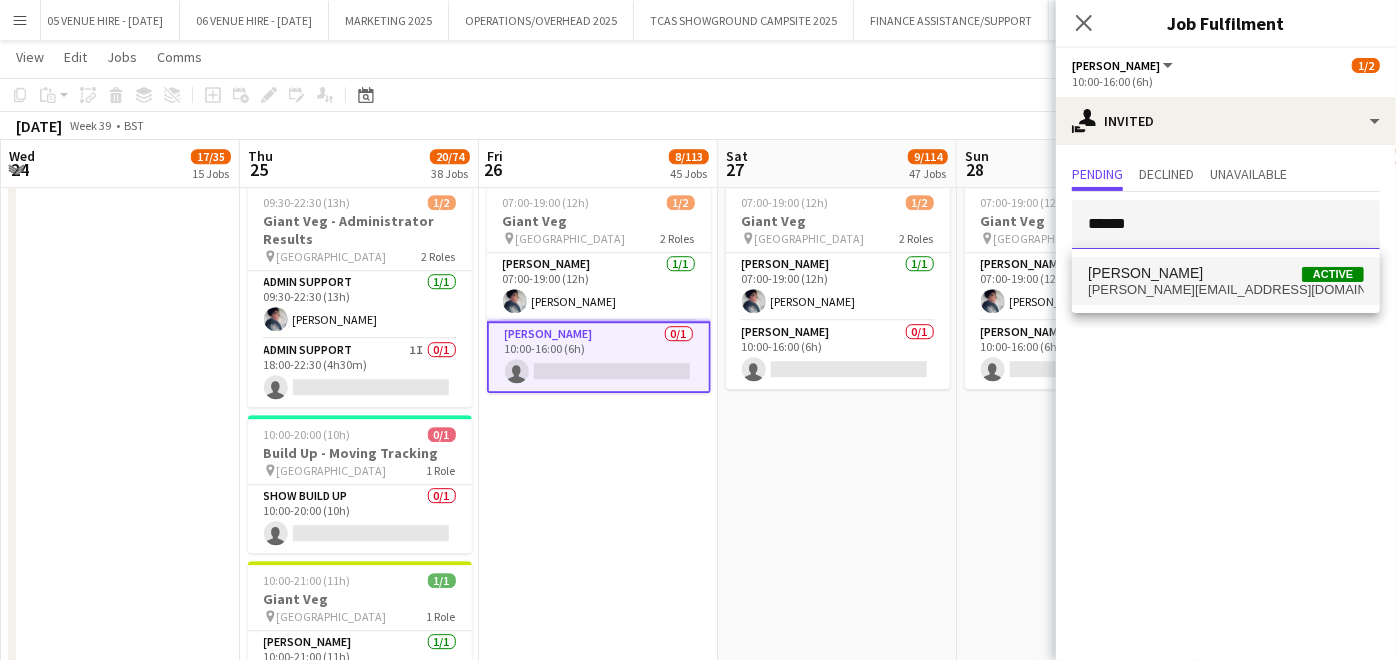 type on "******" 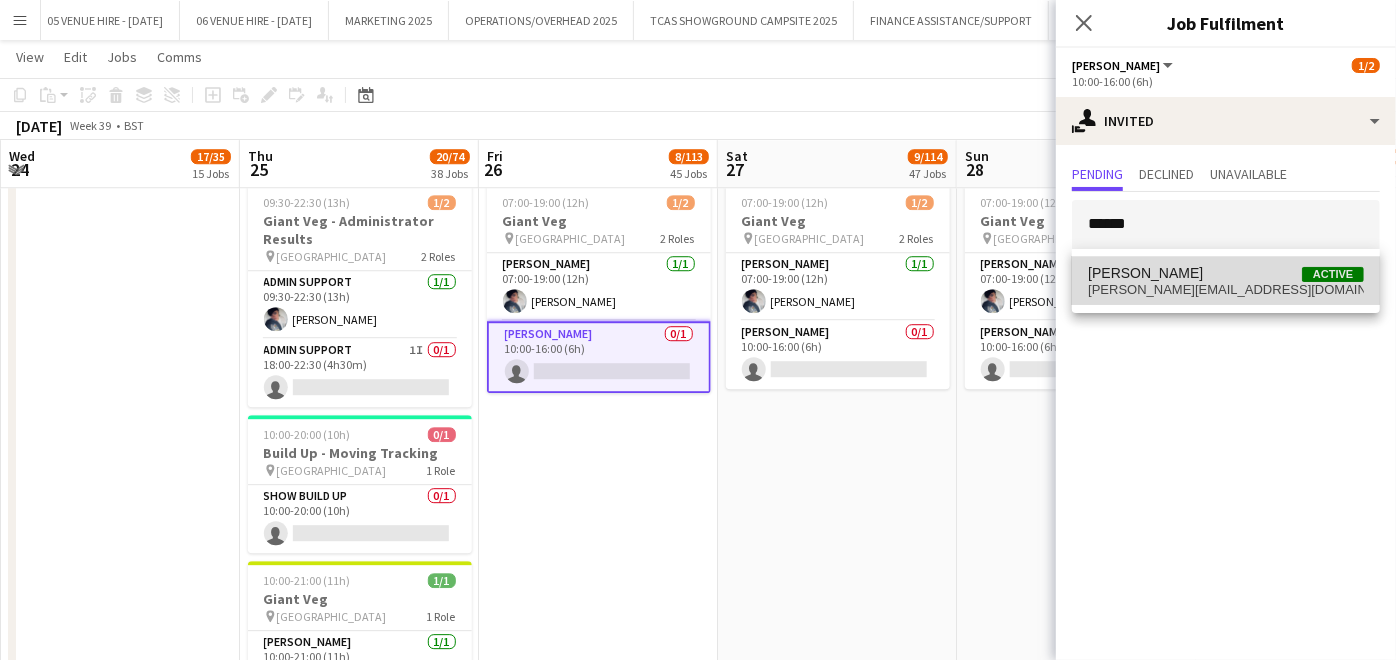 click on "[PERSON_NAME][EMAIL_ADDRESS][DOMAIN_NAME]" at bounding box center (1226, 290) 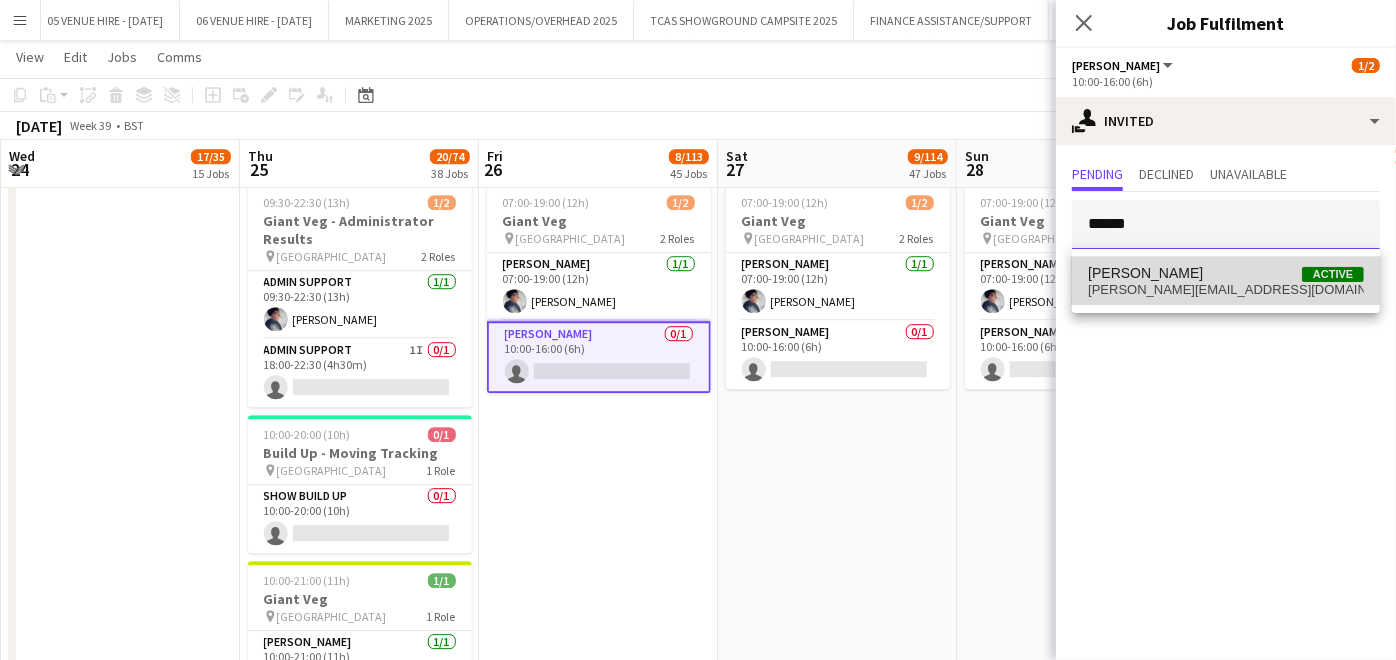 type 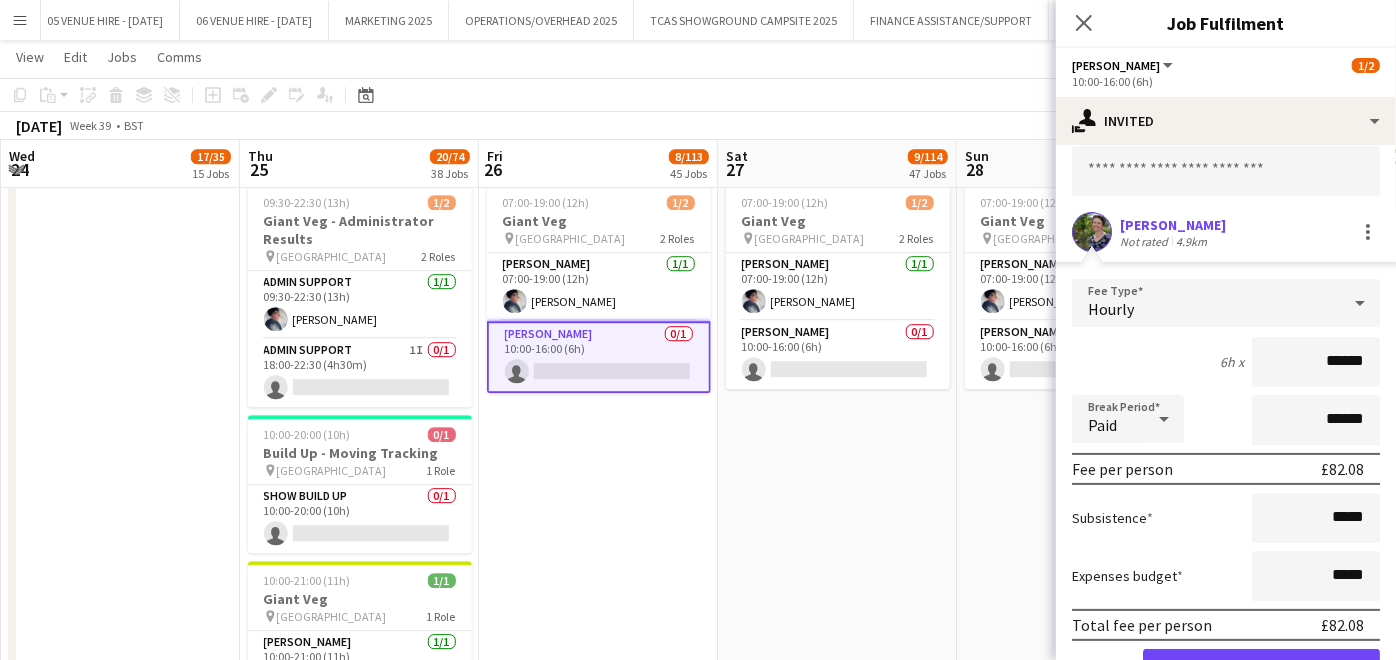 scroll, scrollTop: 156, scrollLeft: 0, axis: vertical 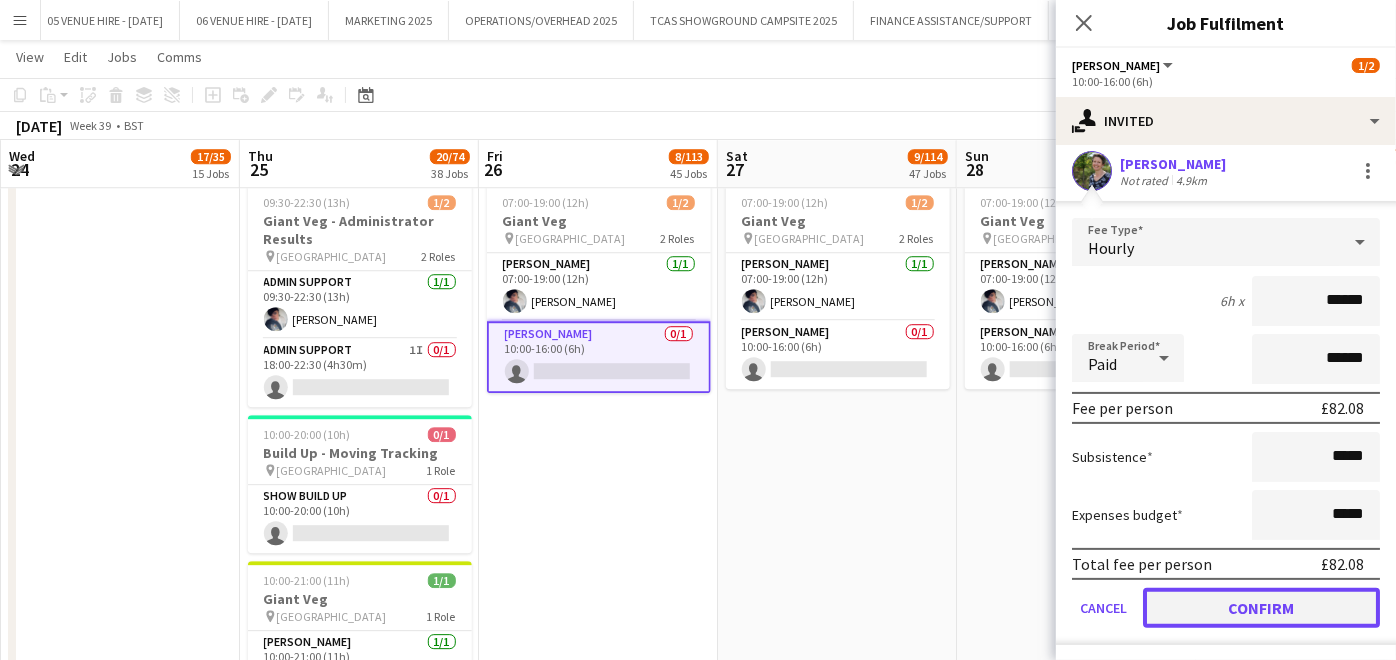 click on "Confirm" 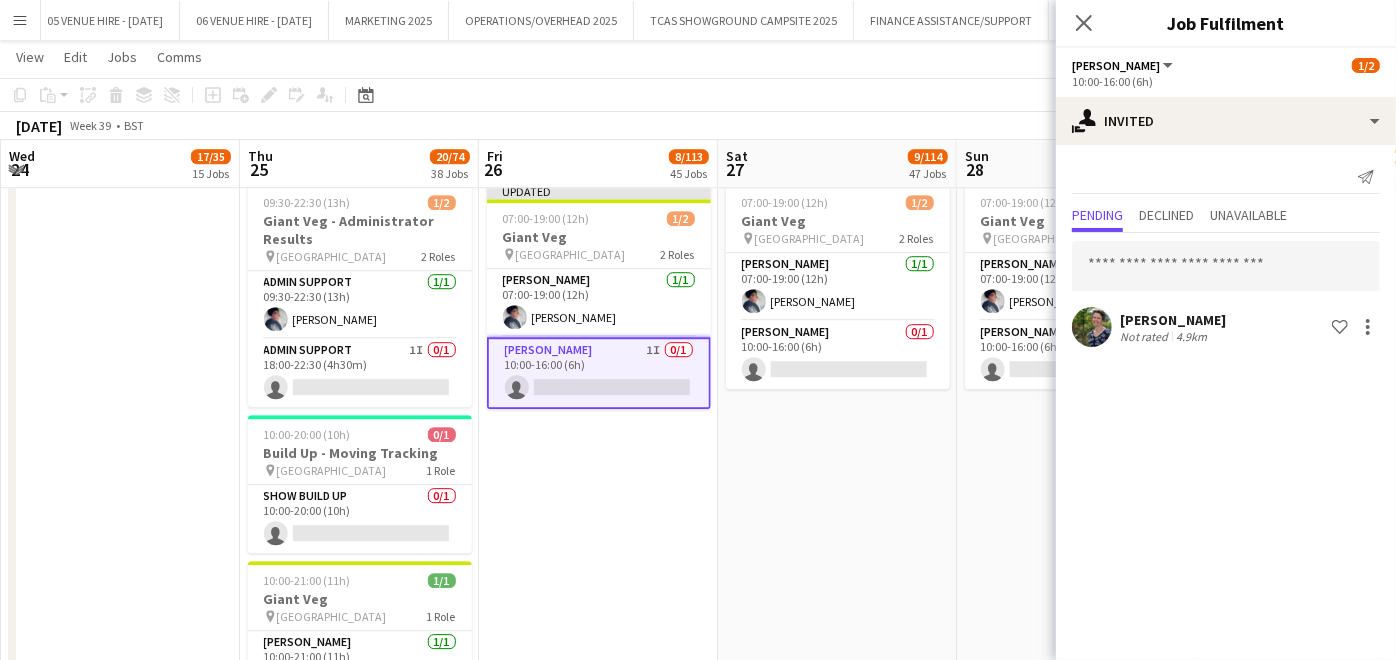 scroll, scrollTop: 0, scrollLeft: 0, axis: both 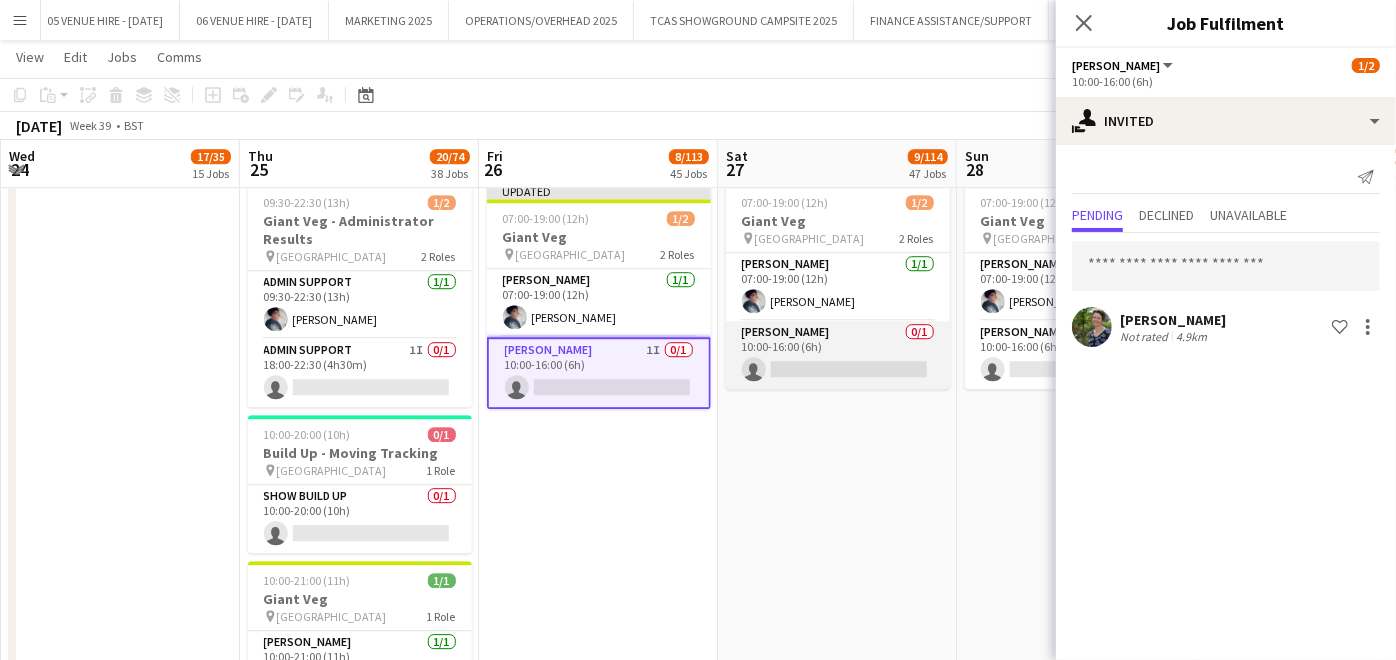 click on "[PERSON_NAME]   0/1   10:00-16:00 (6h)
single-neutral-actions" at bounding box center (838, 355) 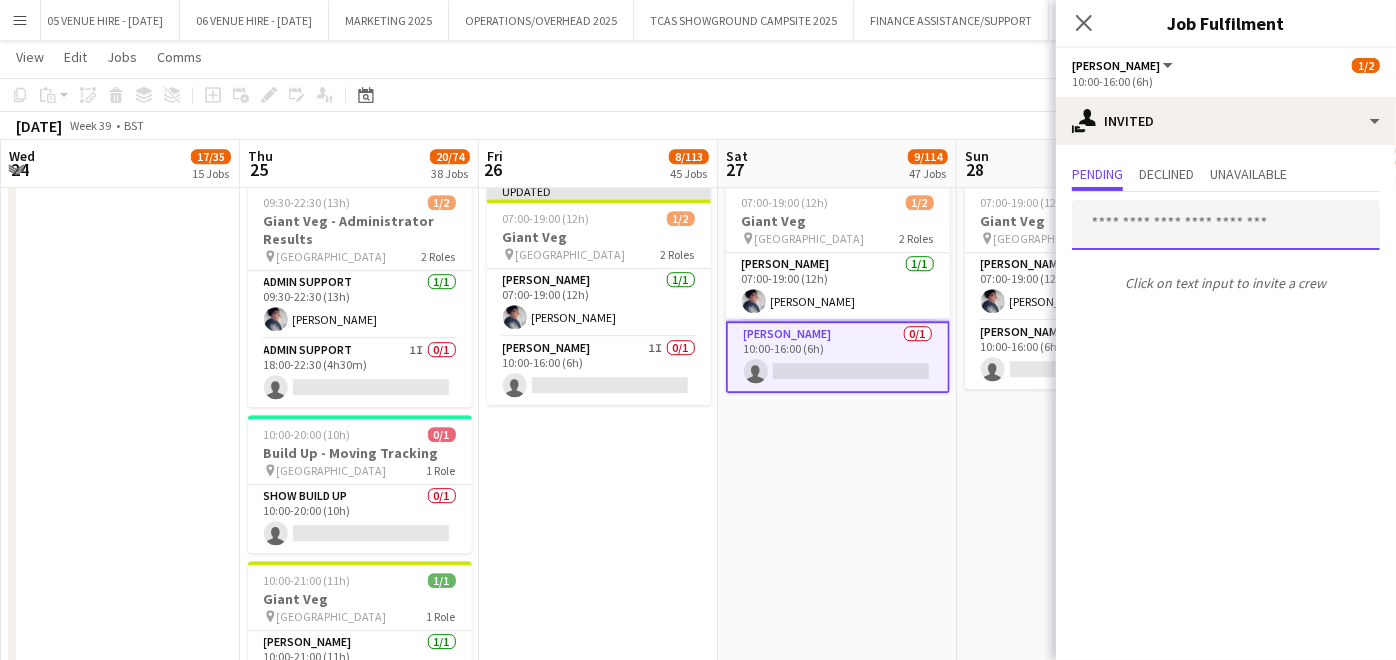 click at bounding box center [1226, 225] 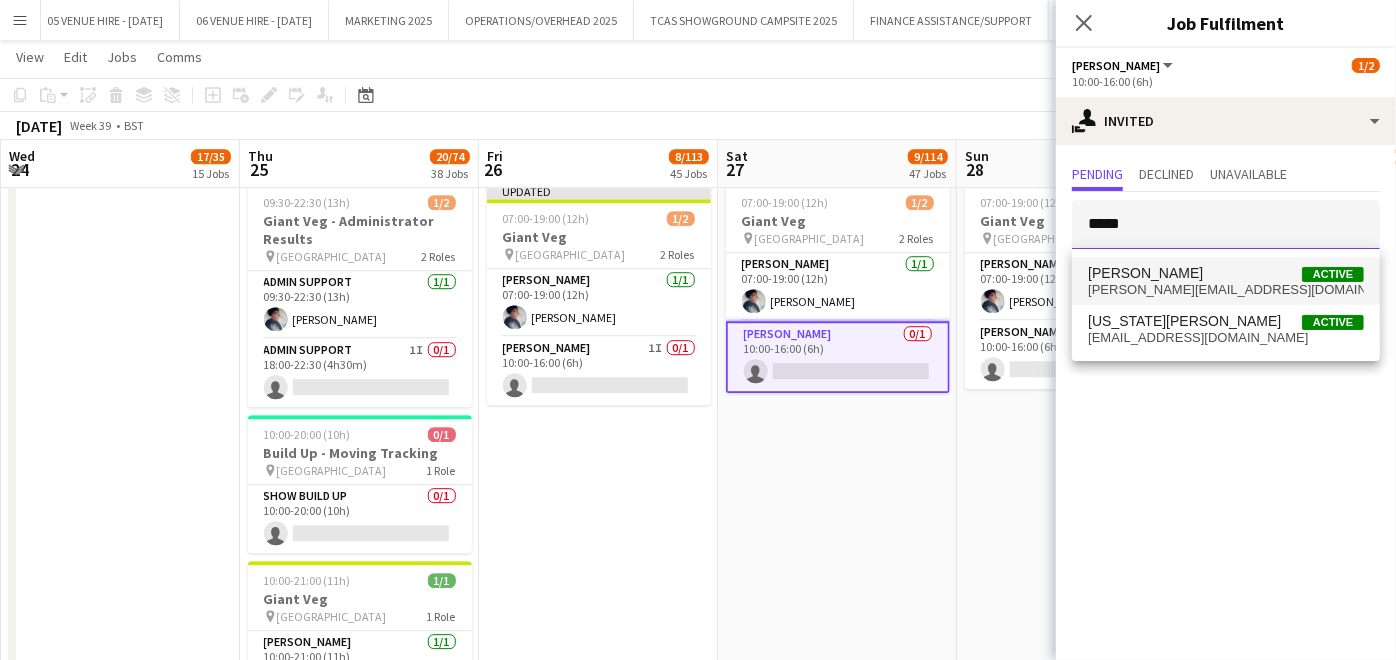 type on "*****" 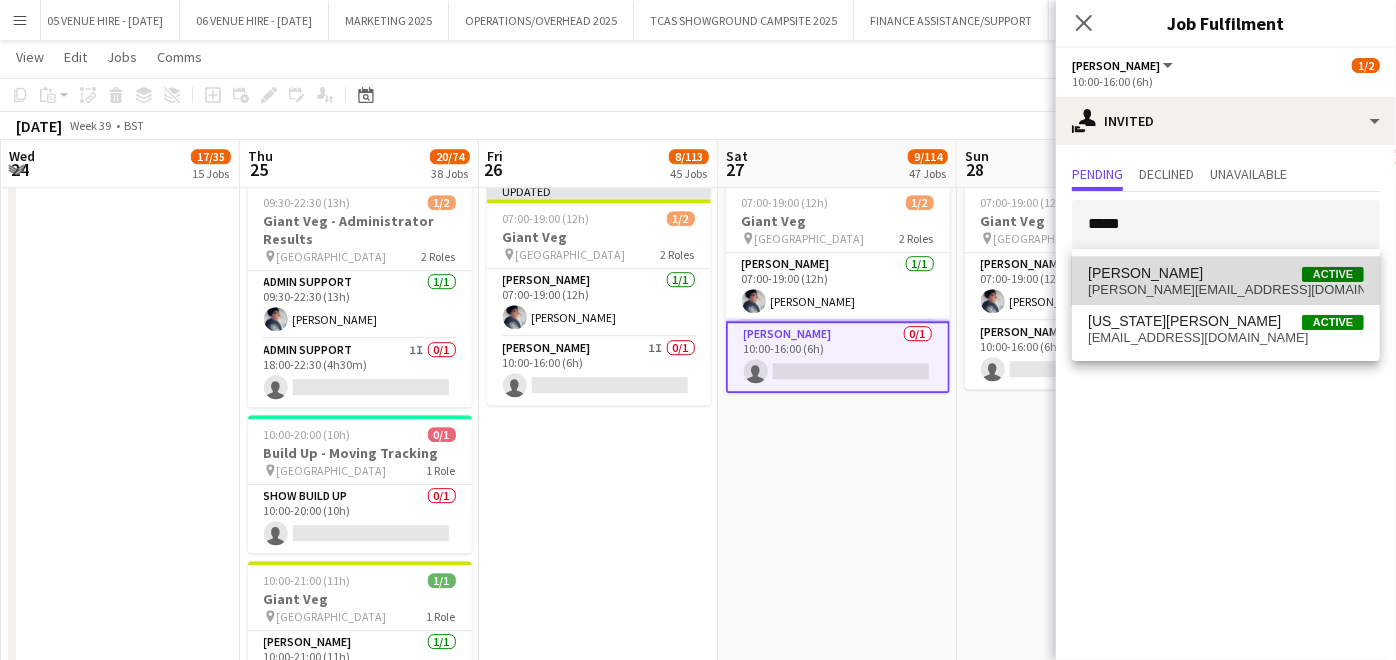 click on "[PERSON_NAME]" at bounding box center (1145, 273) 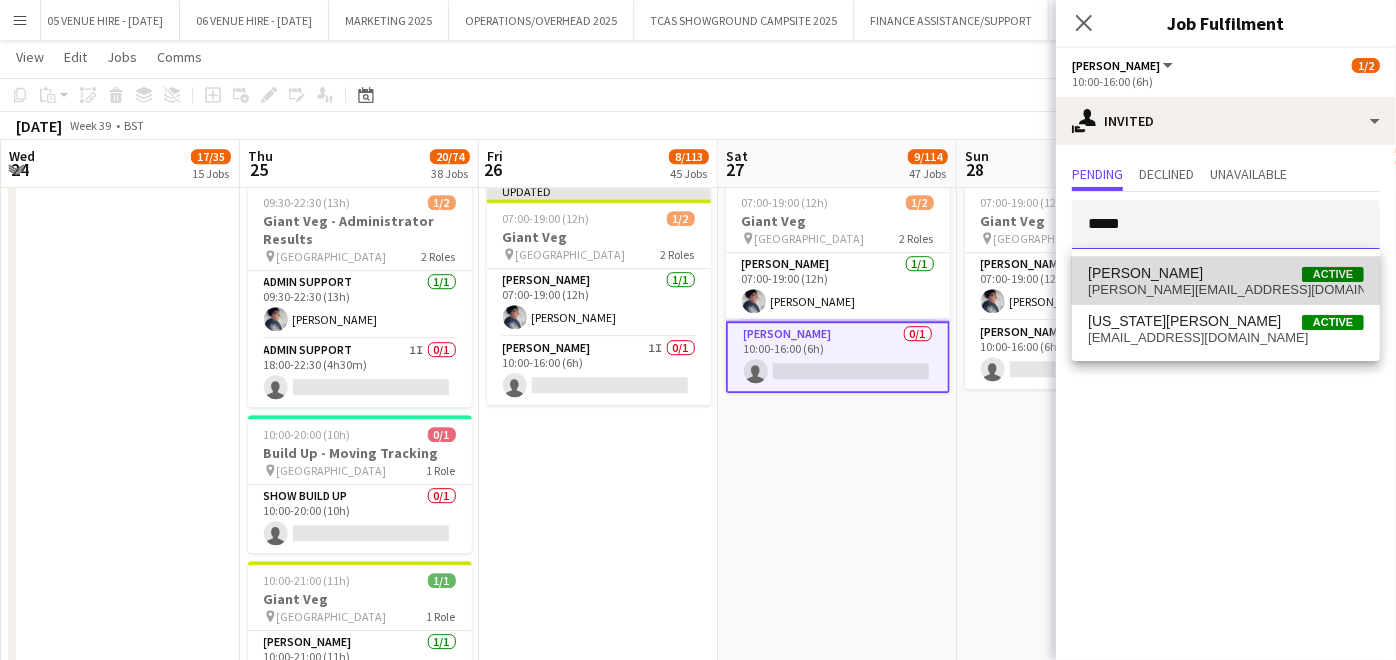 type 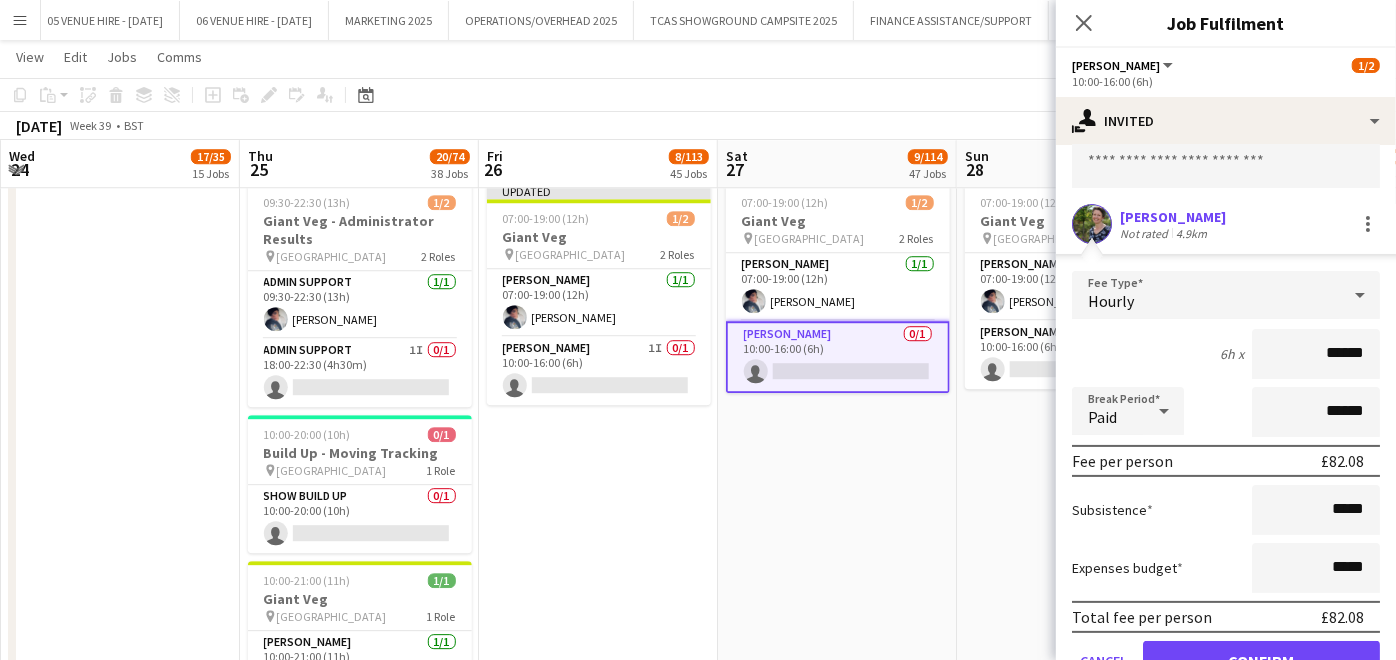 scroll, scrollTop: 156, scrollLeft: 0, axis: vertical 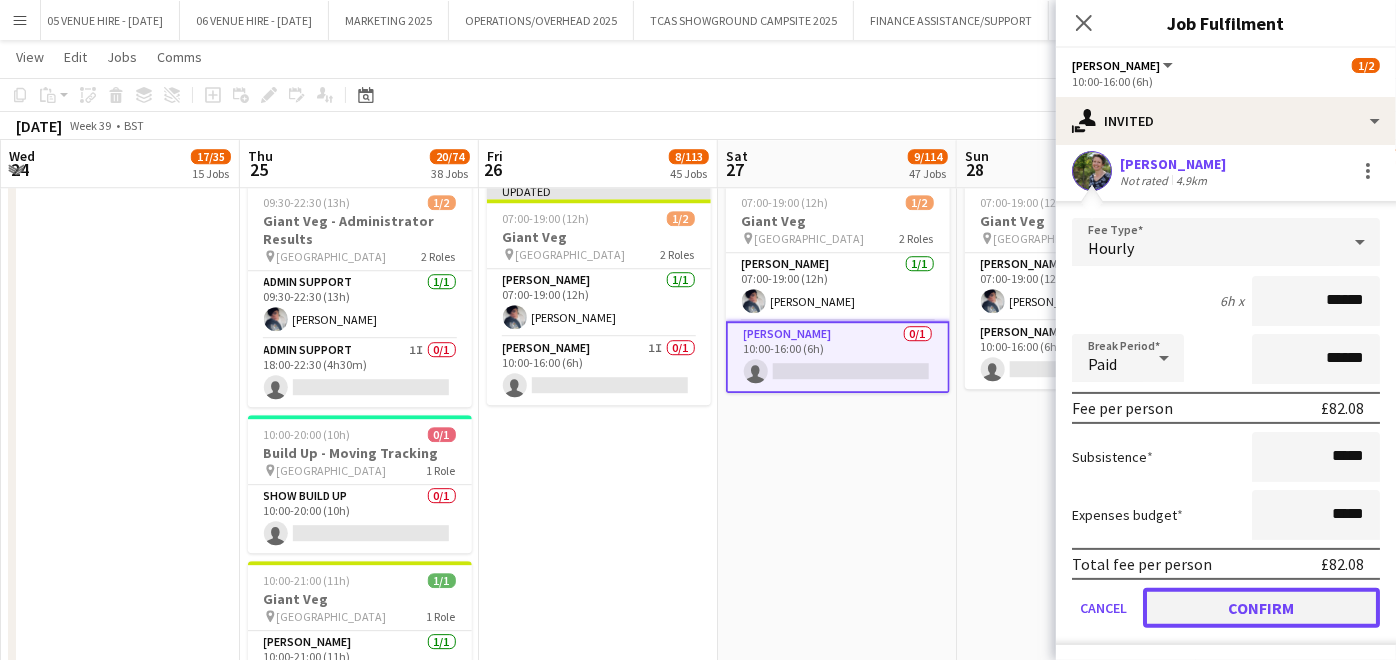 click on "Confirm" 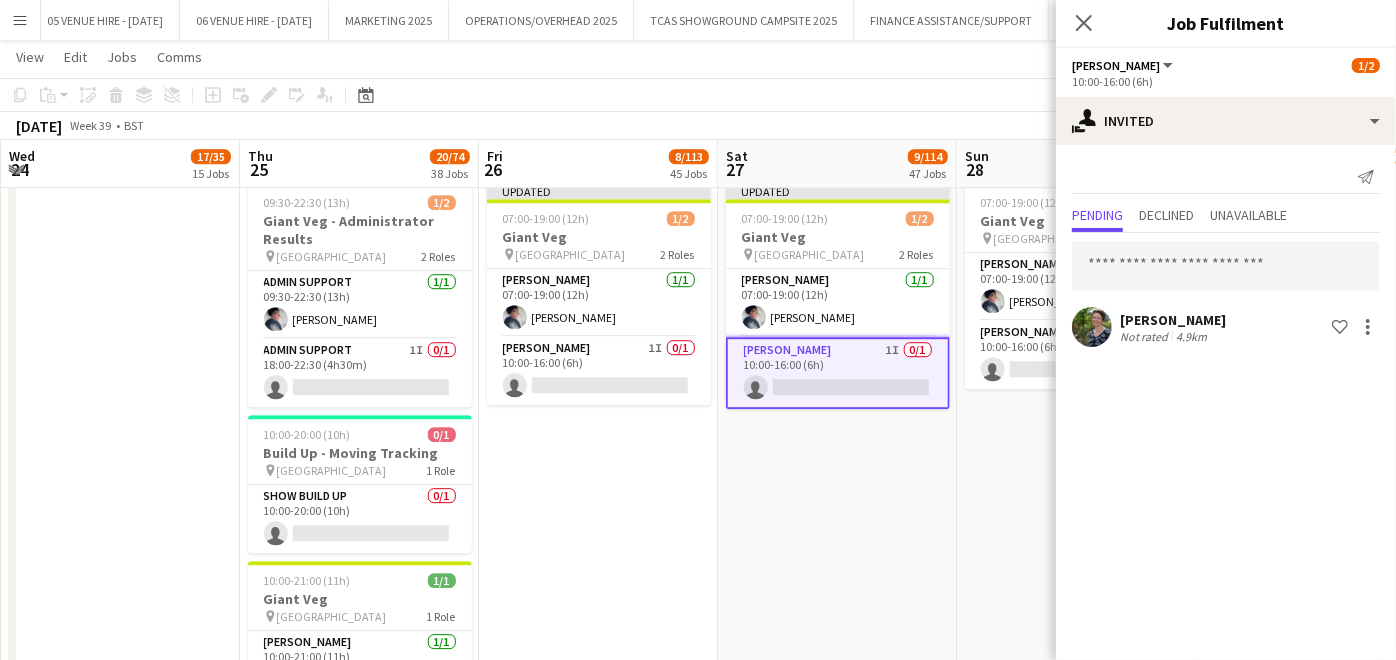 scroll, scrollTop: 0, scrollLeft: 0, axis: both 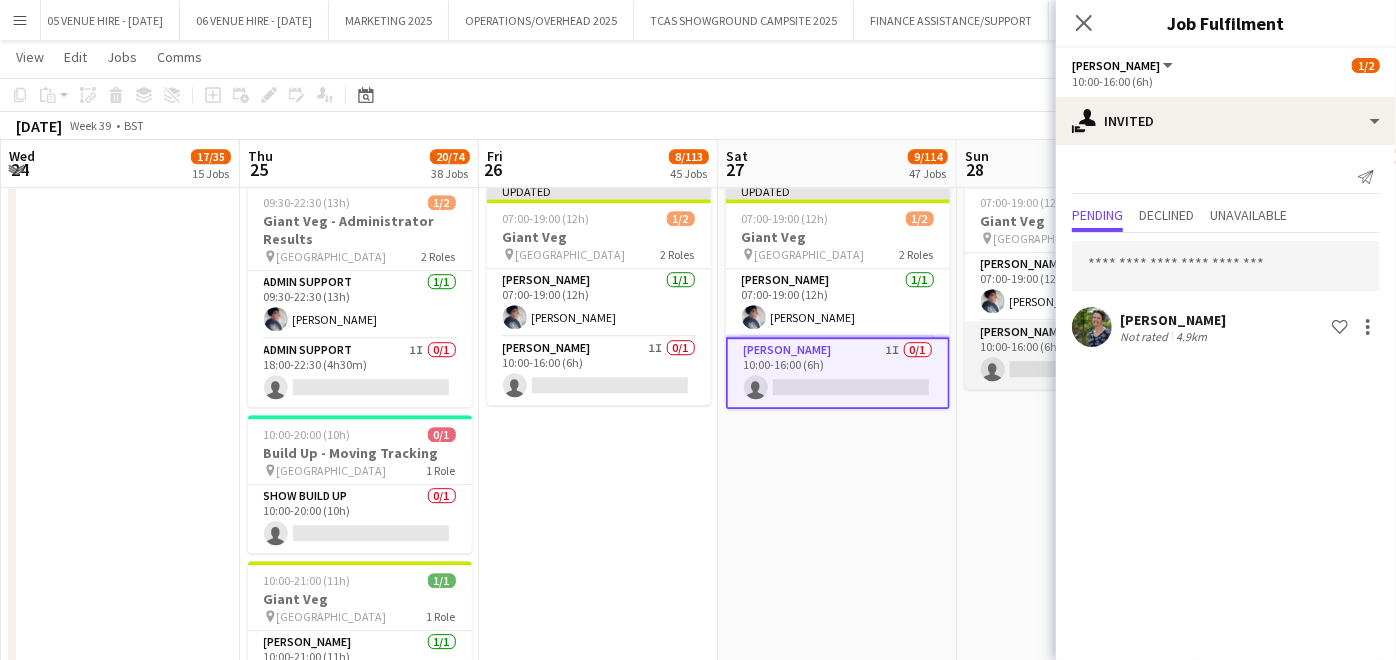 click on "[PERSON_NAME]   0/1   10:00-16:00 (6h)
single-neutral-actions" at bounding box center [1077, 355] 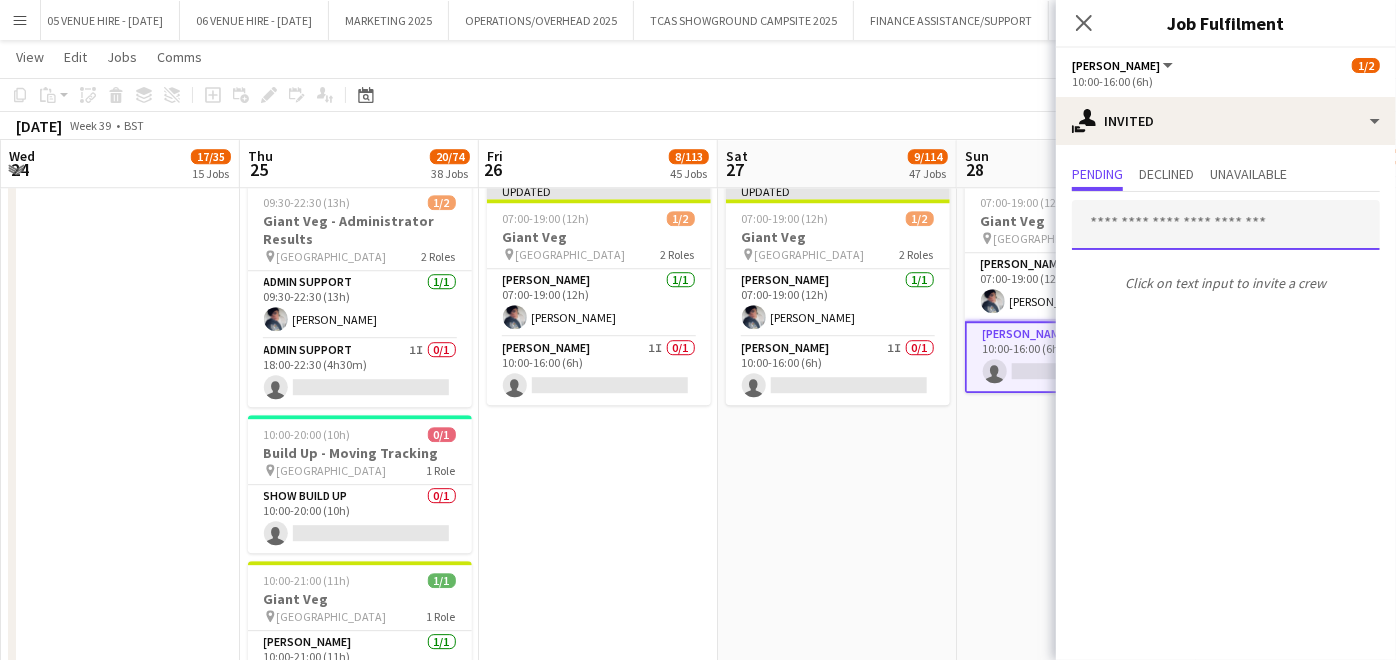 click at bounding box center [1226, 225] 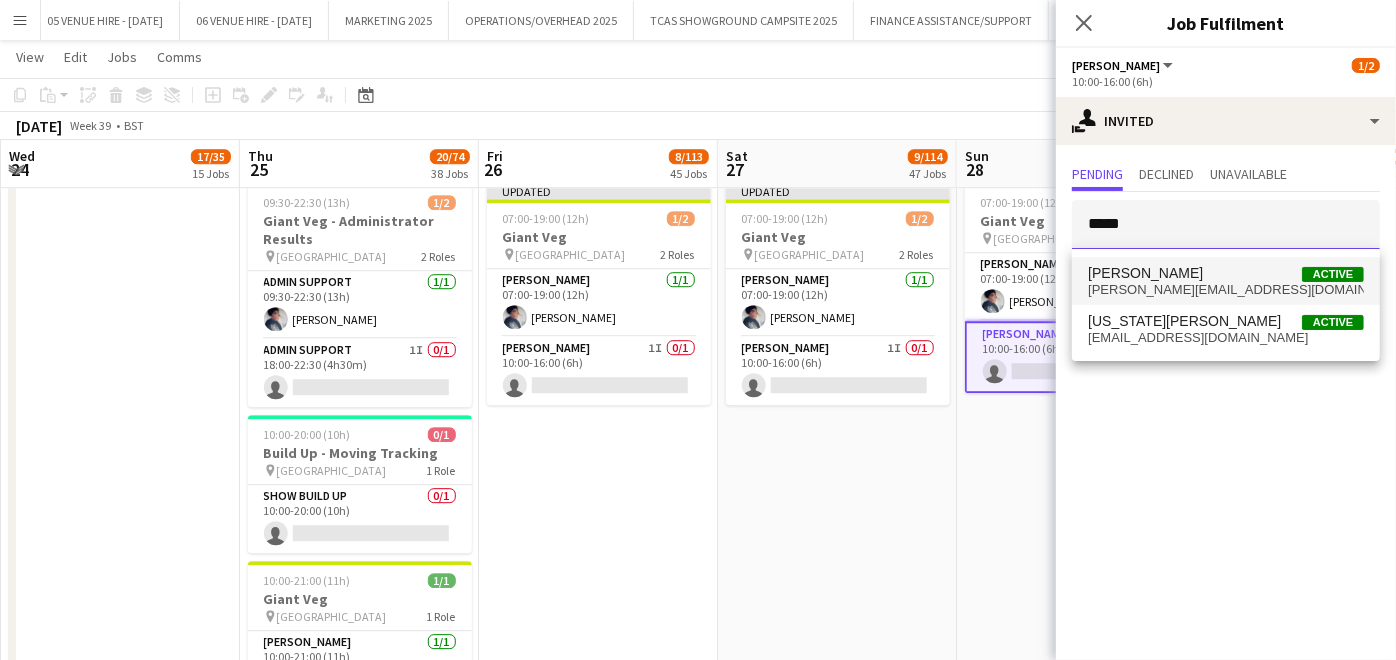 type on "*****" 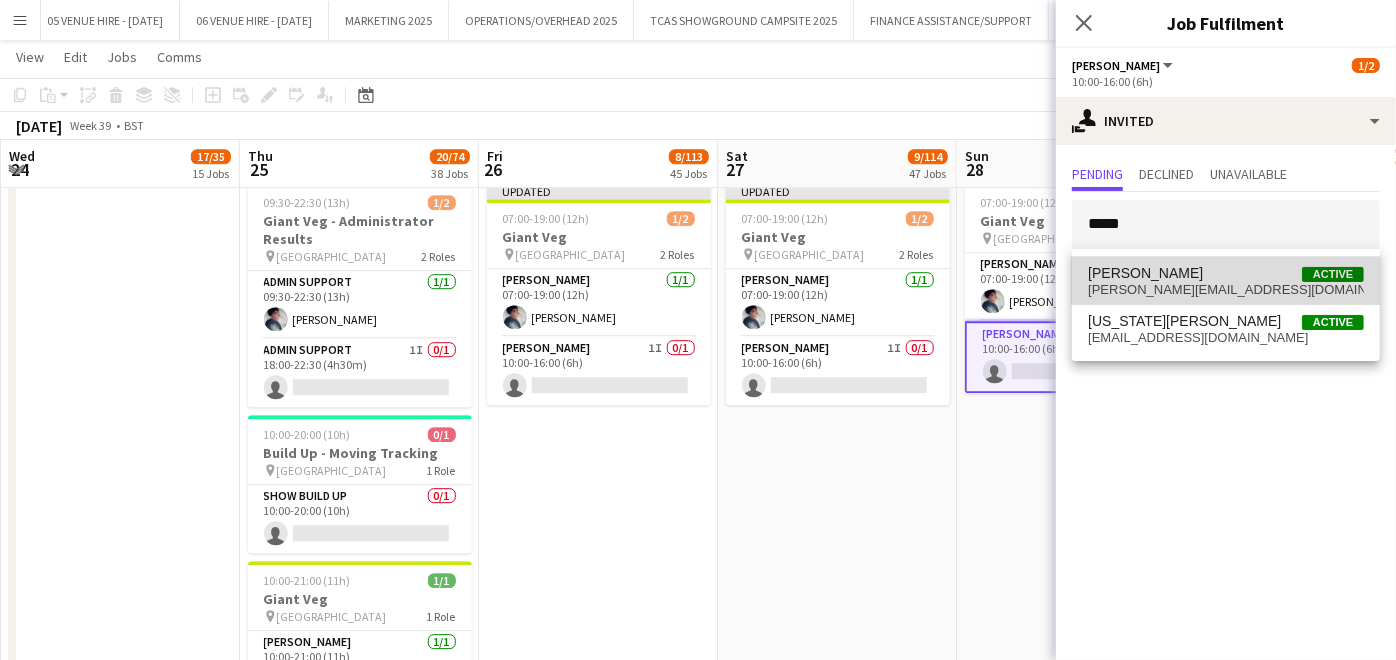 click on "[PERSON_NAME]" at bounding box center [1145, 273] 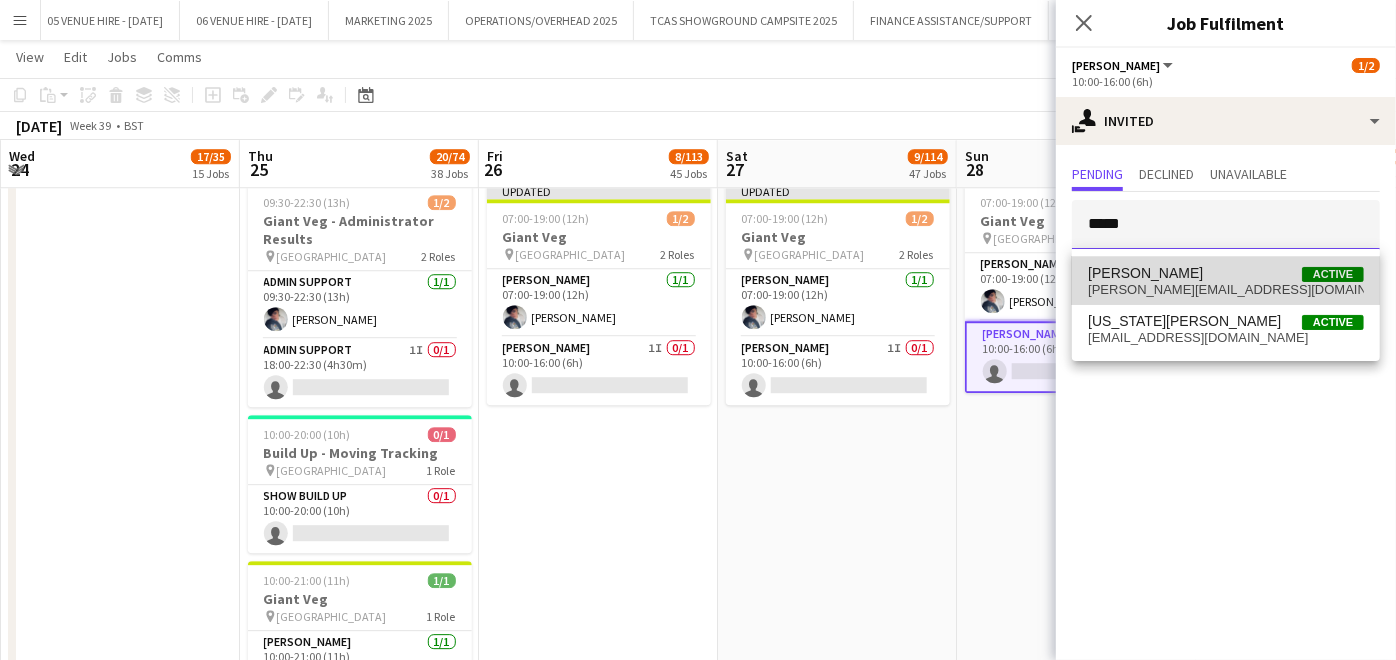 type 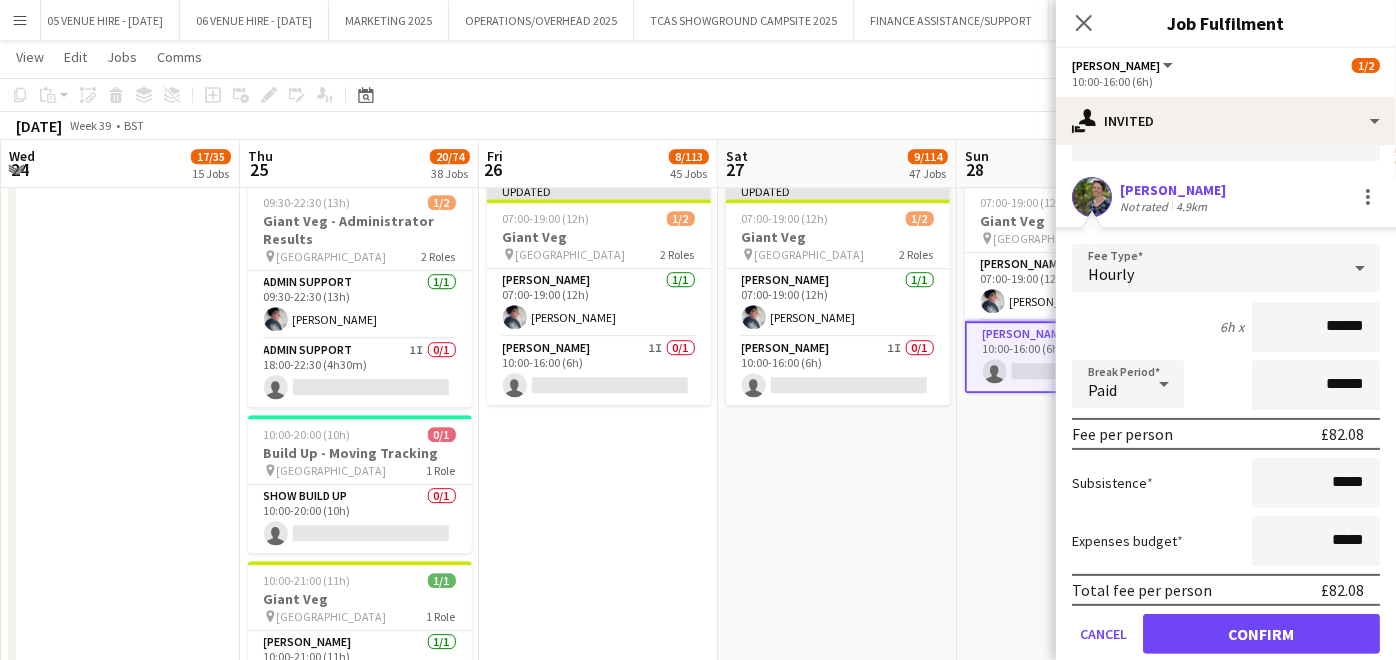 scroll, scrollTop: 156, scrollLeft: 0, axis: vertical 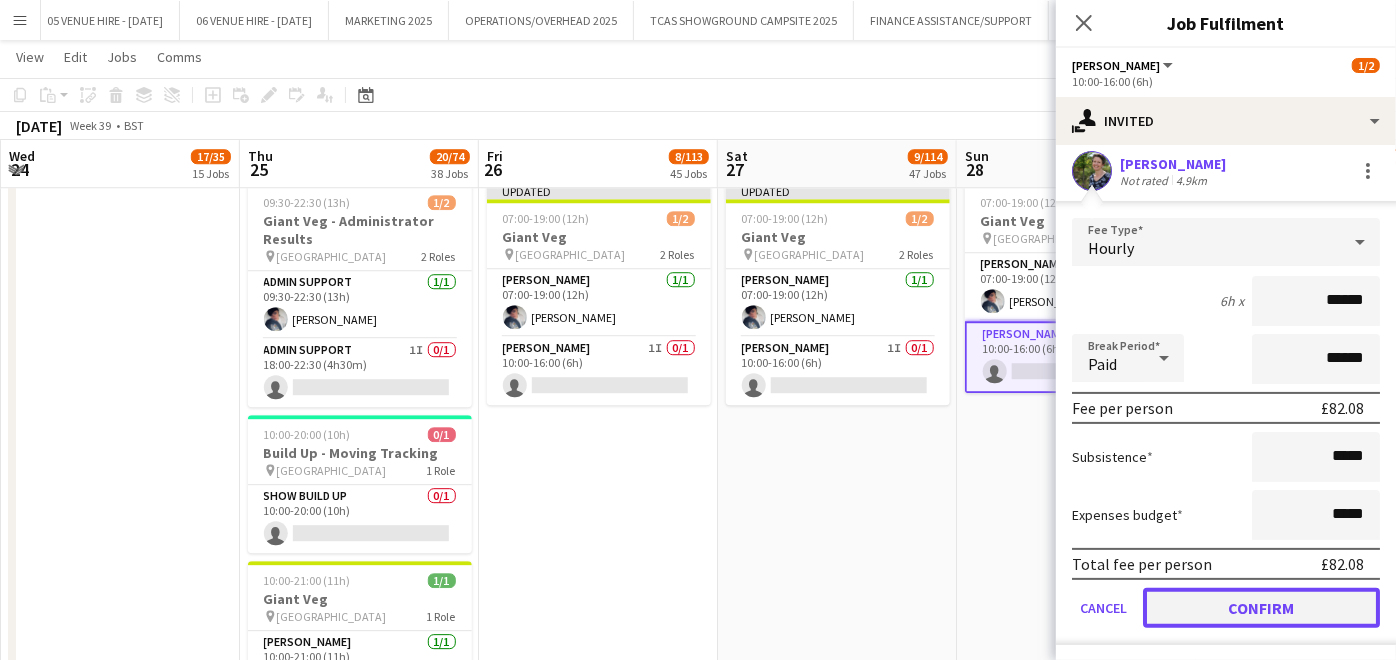 click on "Confirm" 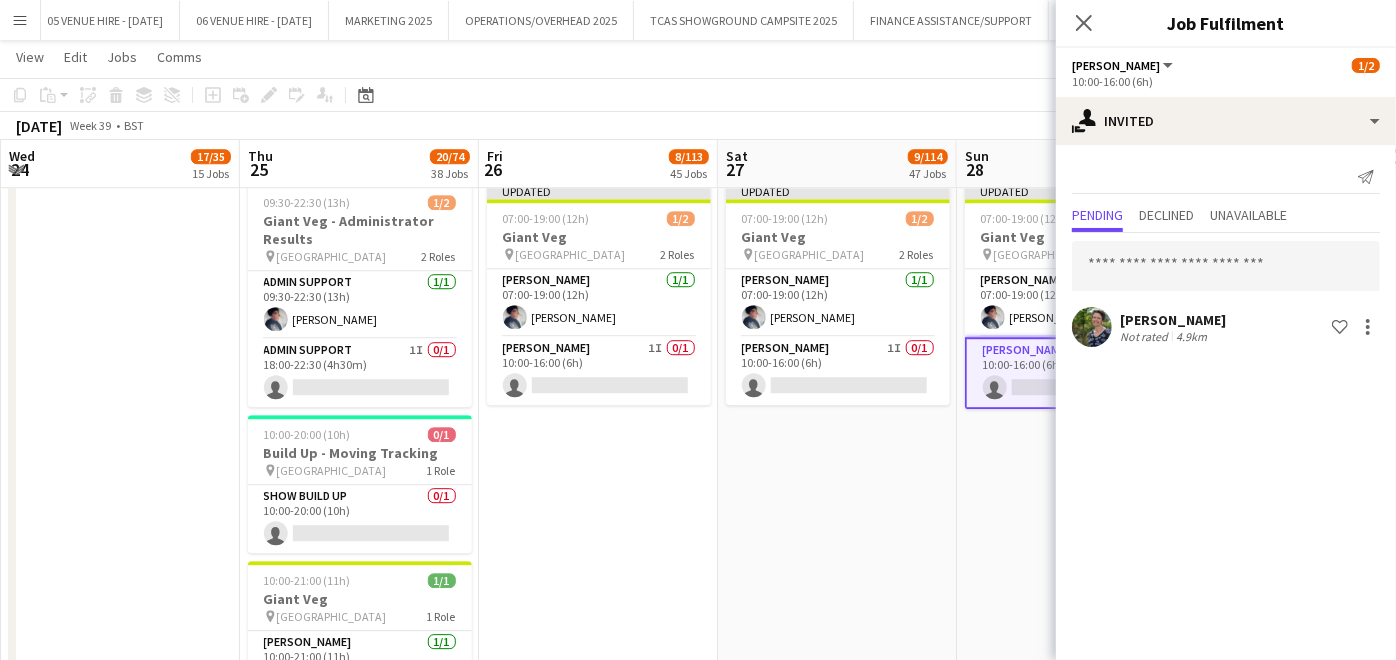 scroll, scrollTop: 0, scrollLeft: 0, axis: both 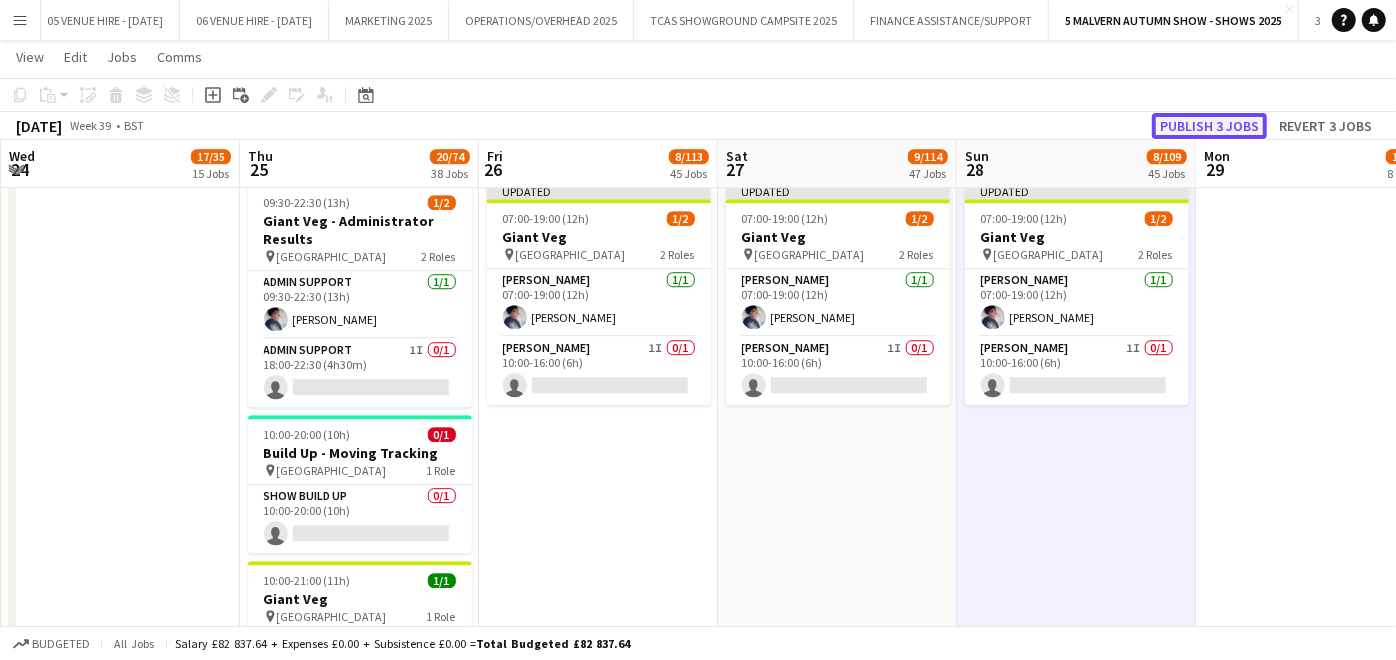 click on "Publish 3 jobs" 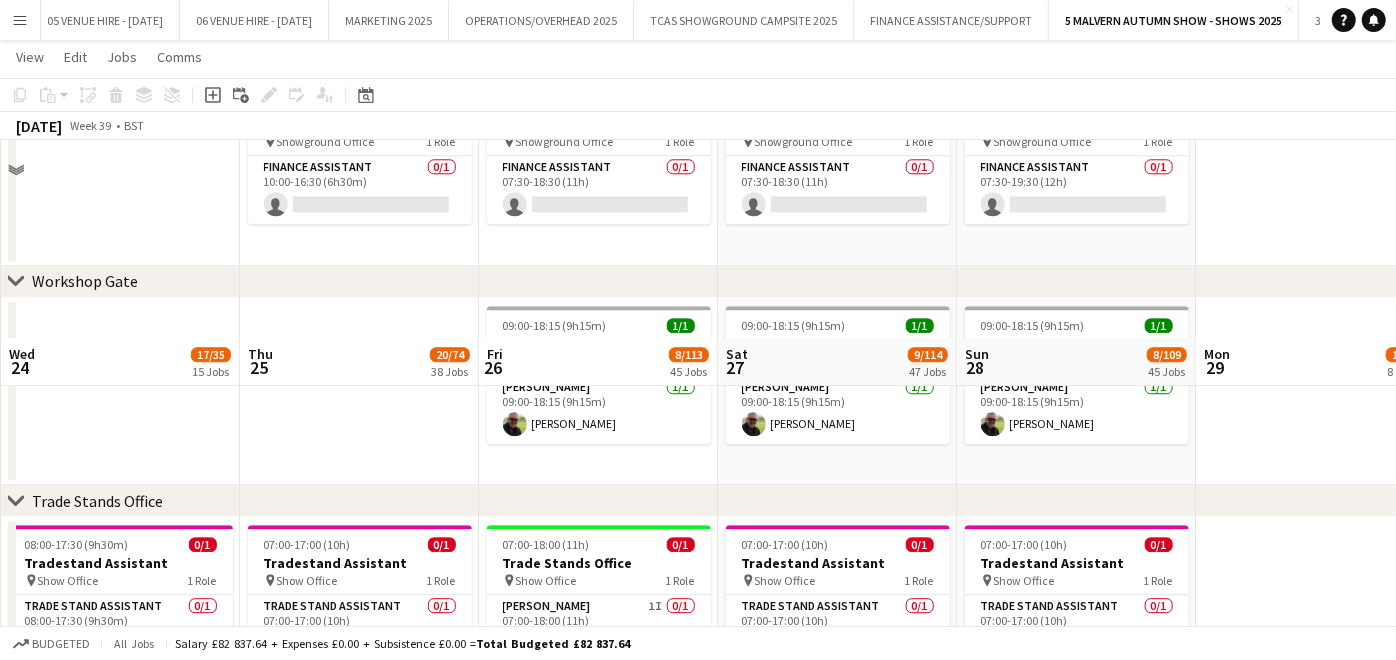 scroll, scrollTop: 12822, scrollLeft: 0, axis: vertical 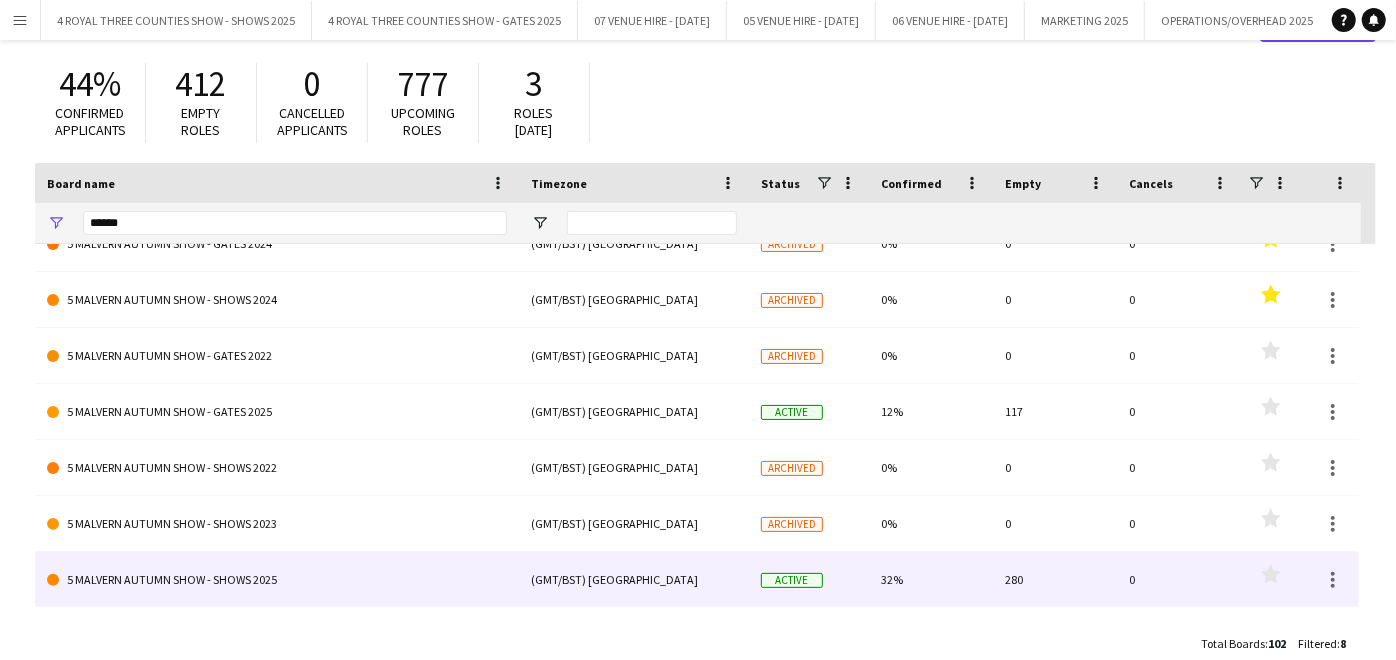 click on "5 MALVERN AUTUMN SHOW - SHOWS 2025" 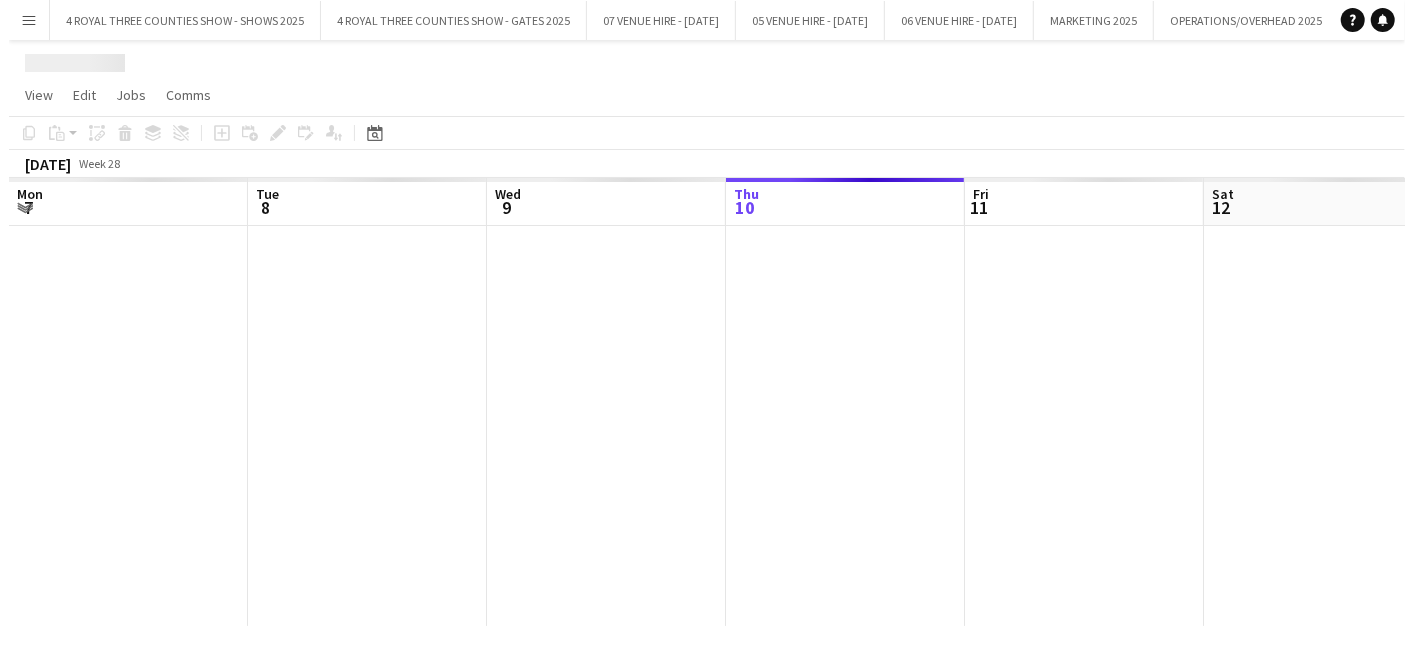scroll, scrollTop: 0, scrollLeft: 0, axis: both 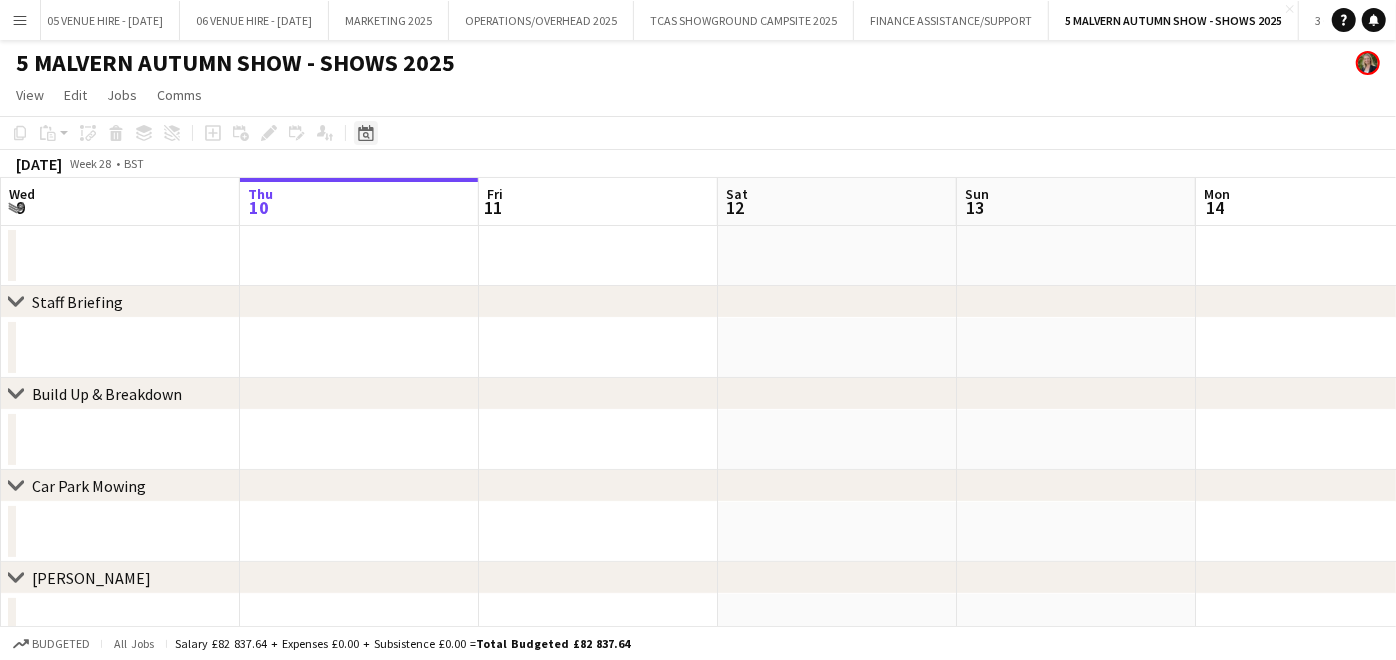 click 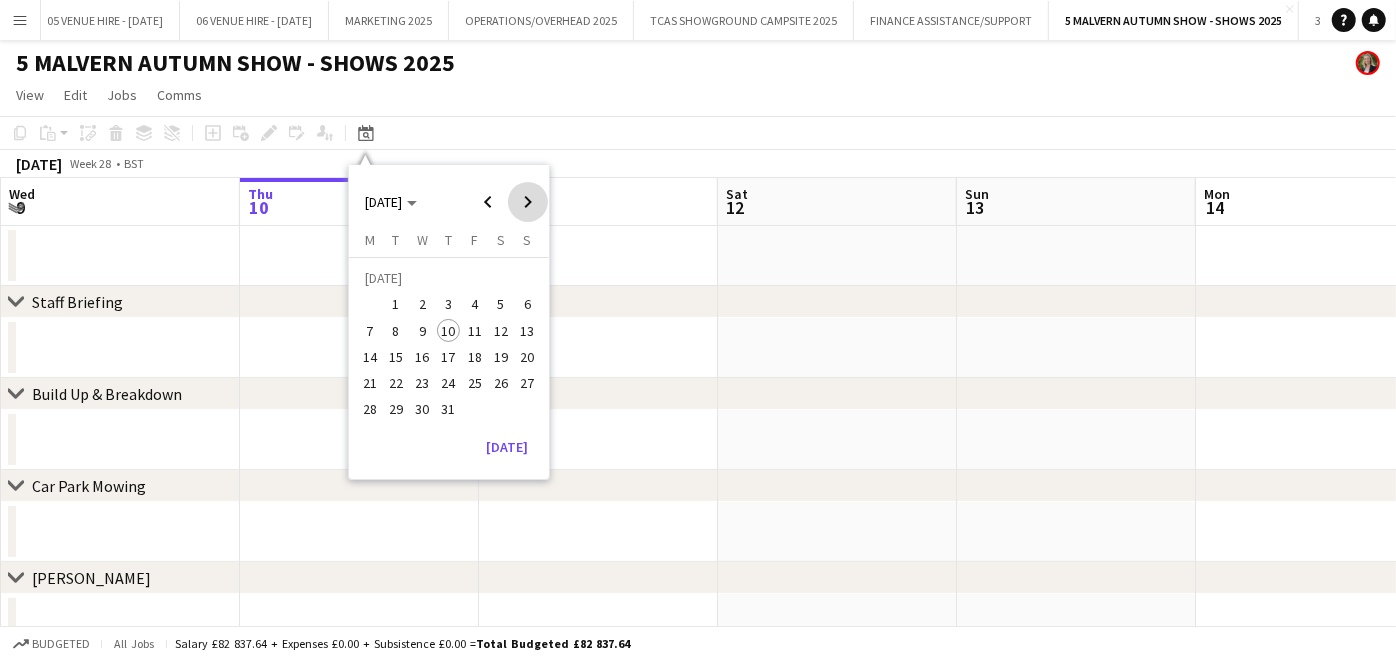click at bounding box center (528, 202) 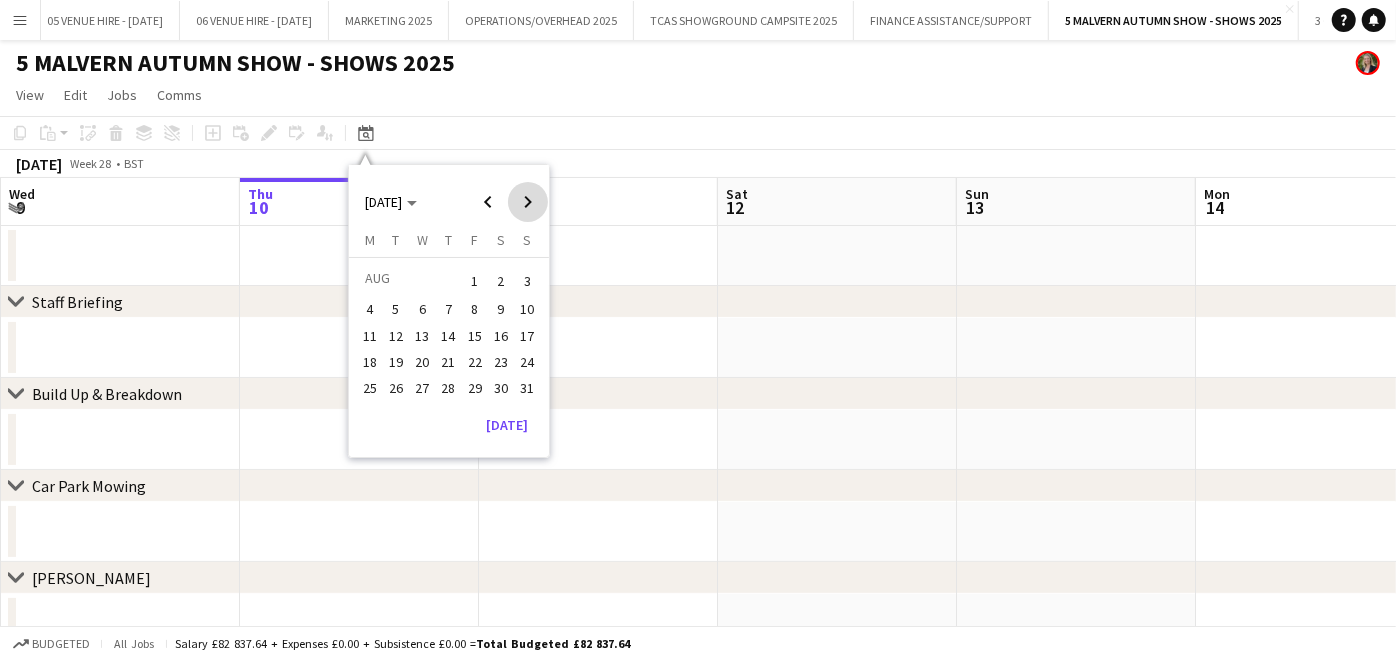 click at bounding box center (528, 202) 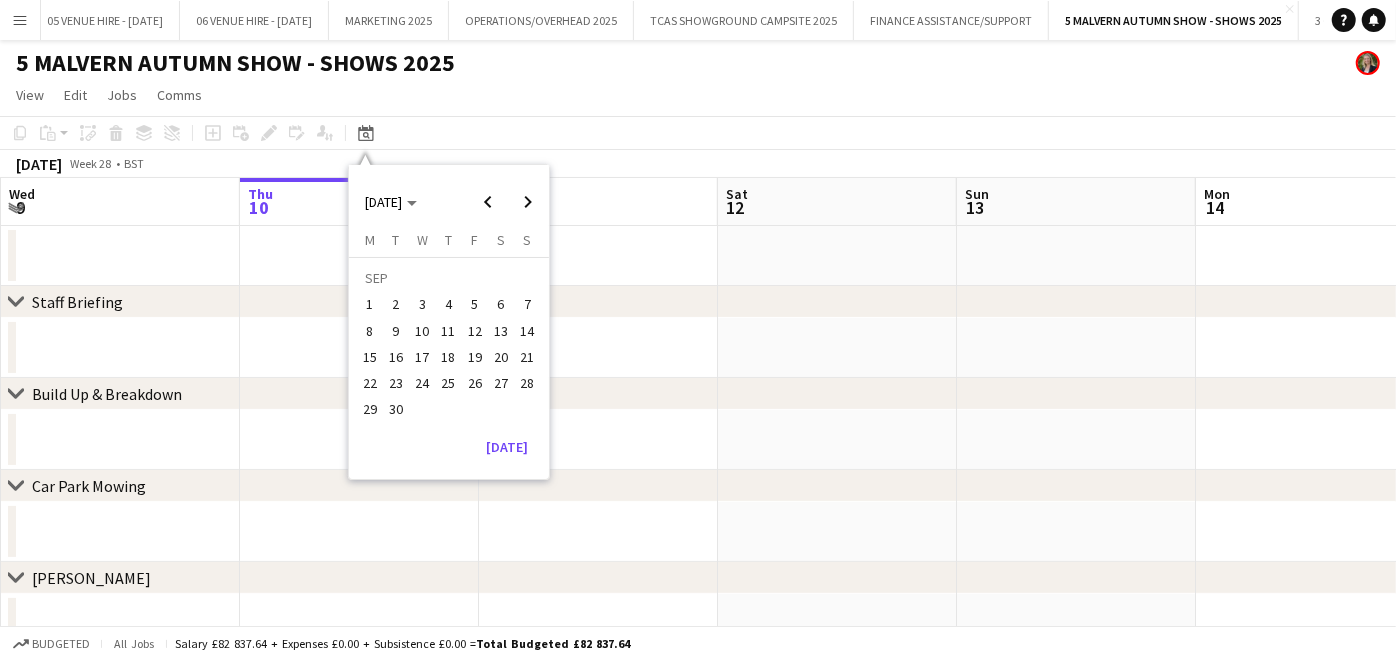 click on "28" at bounding box center (528, 383) 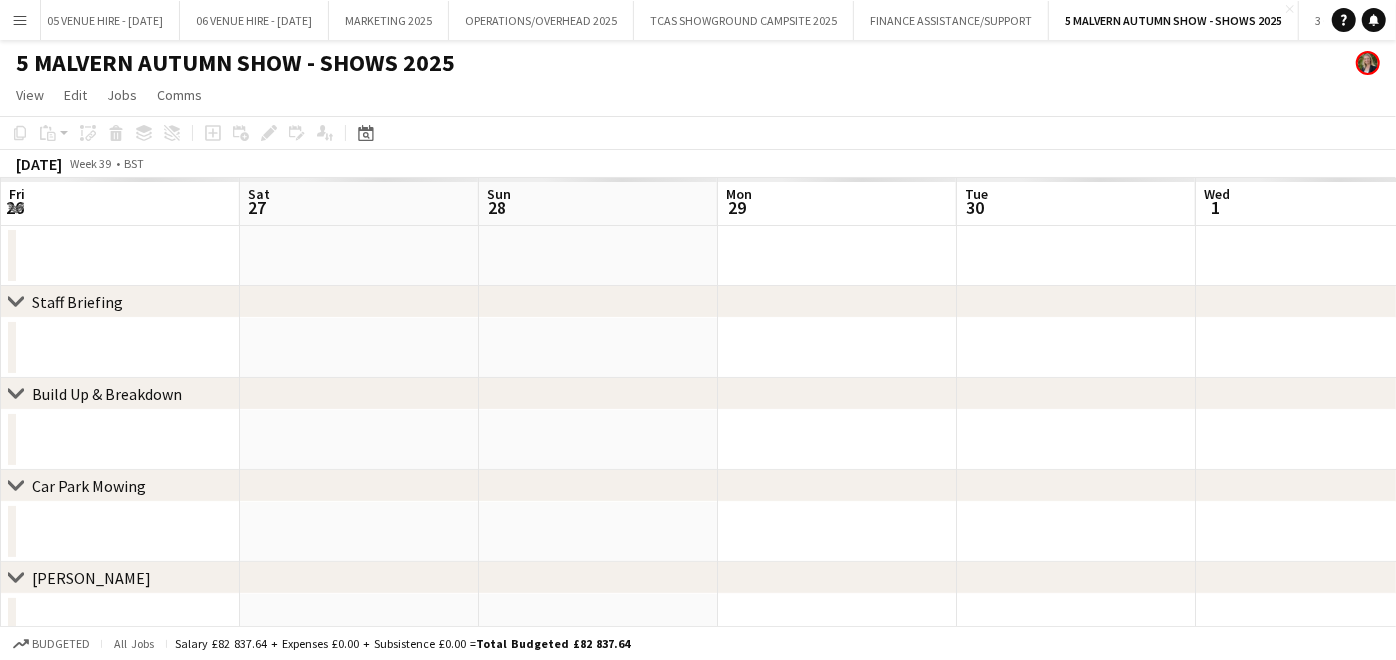 scroll, scrollTop: 0, scrollLeft: 687, axis: horizontal 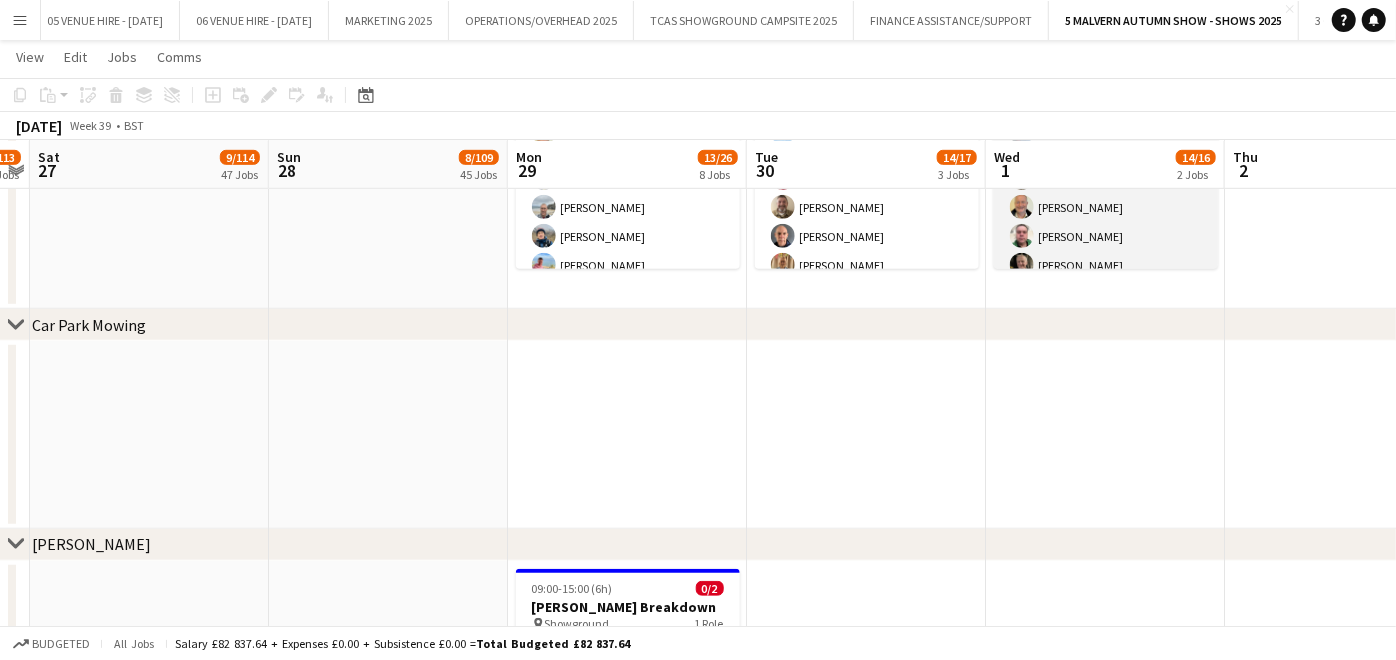 click on "Show Breakdown   2I   12/14   08:00-16:30 (8h30m)
Ian Marlow Richard Wall Ian Dean Stuart Robinson Stuart McNaughton Gary Harper James Pickett Pauline Walker Russell Winfield Annie Webb David Walker Karen Winfield
single-neutral-actions
single-neutral-actions" at bounding box center [1106, 265] 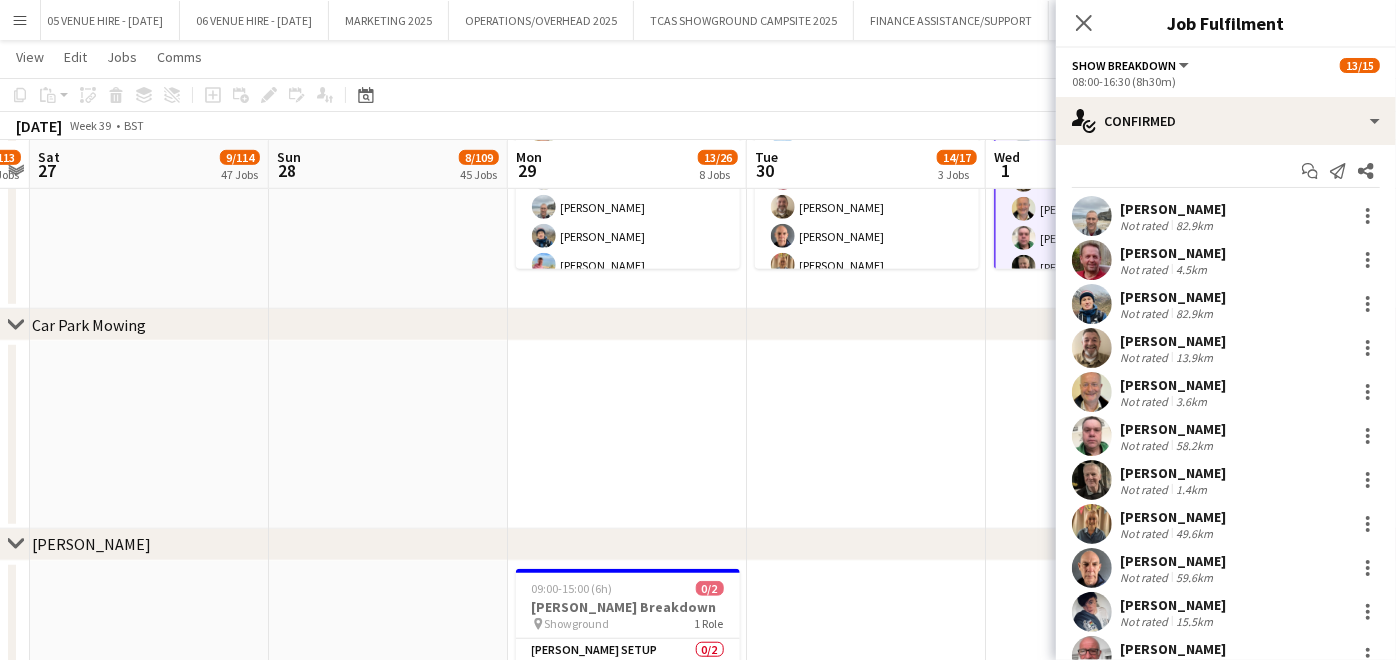 scroll, scrollTop: 0, scrollLeft: 0, axis: both 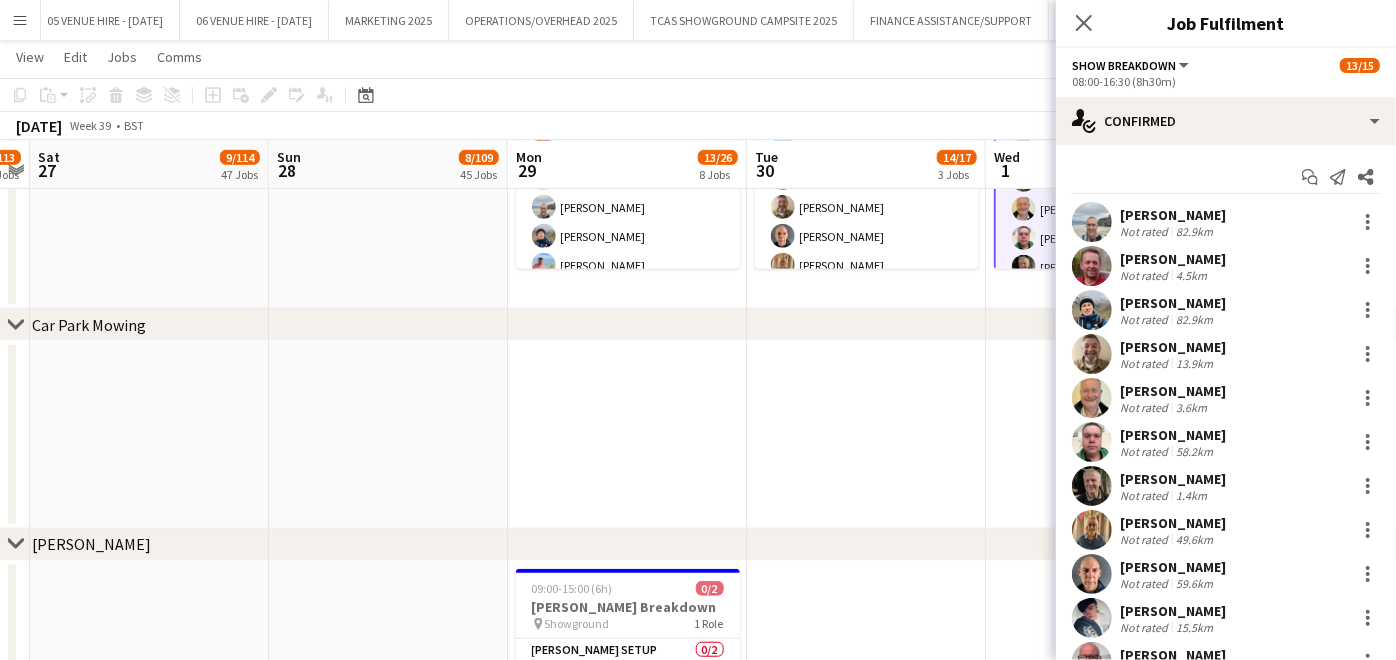 click at bounding box center (866, 435) 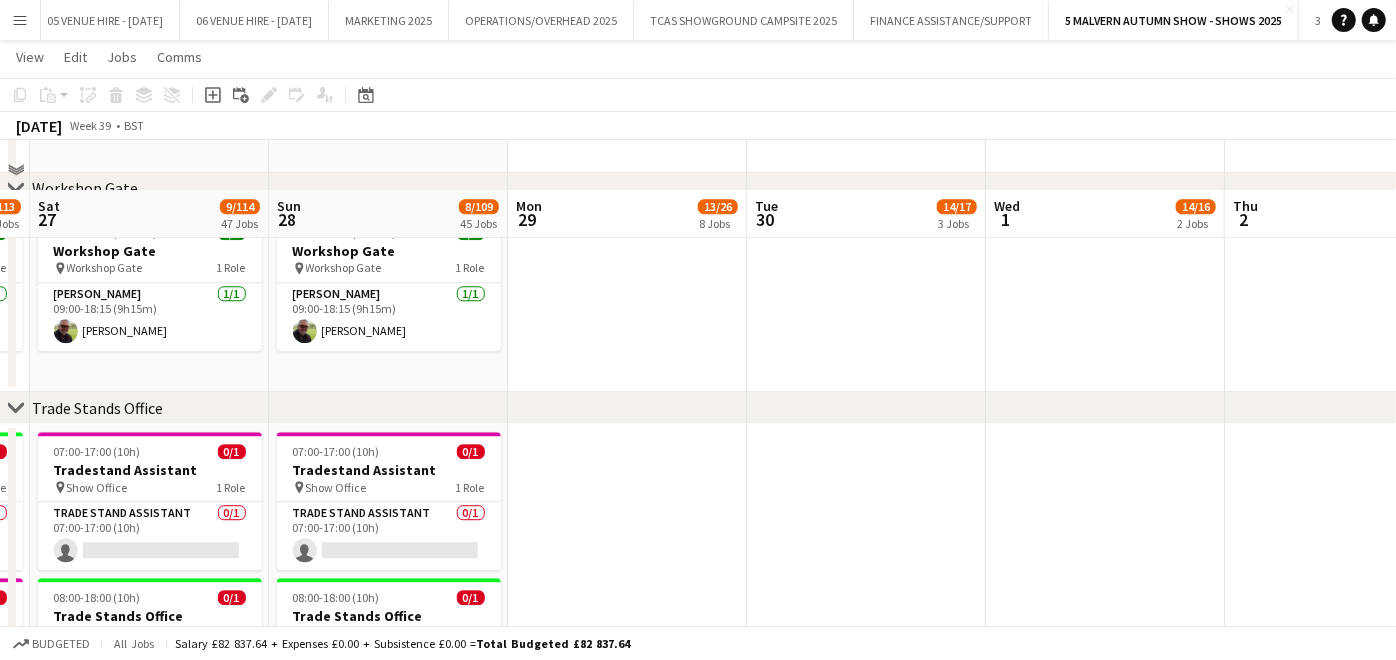 scroll, scrollTop: 12822, scrollLeft: 0, axis: vertical 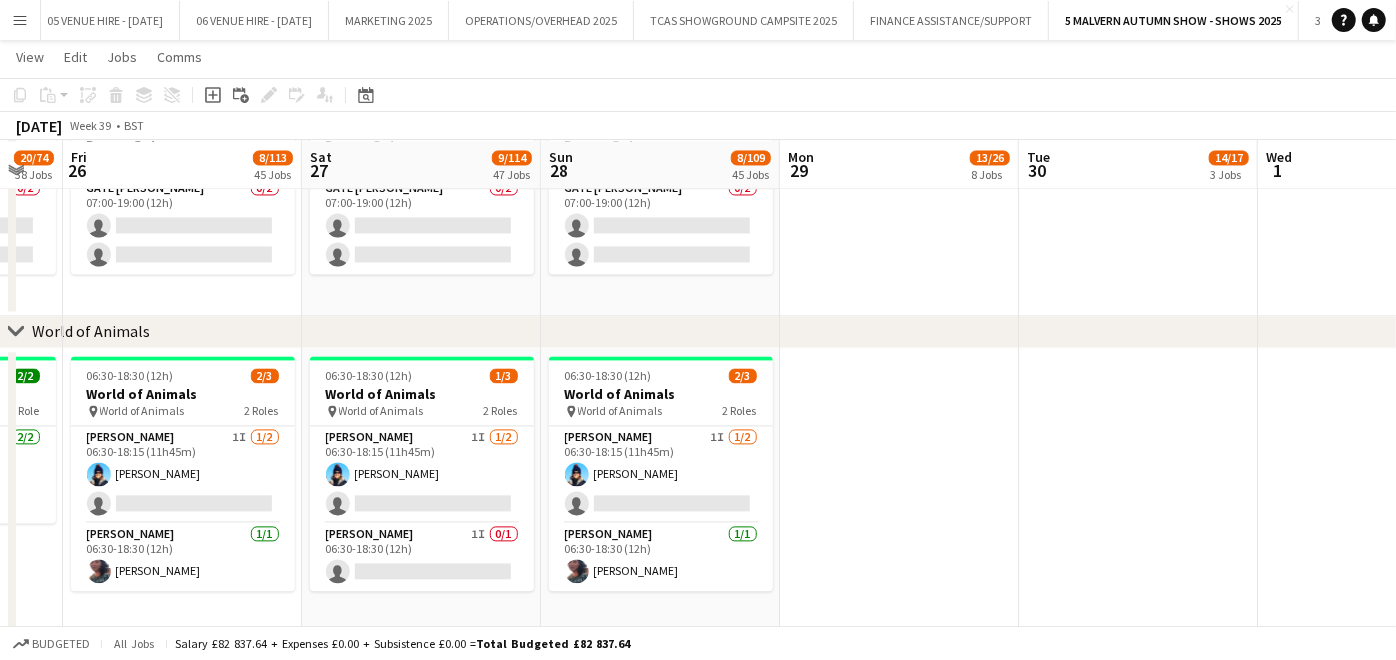 drag, startPoint x: 430, startPoint y: 391, endPoint x: 702, endPoint y: 411, distance: 272.7343 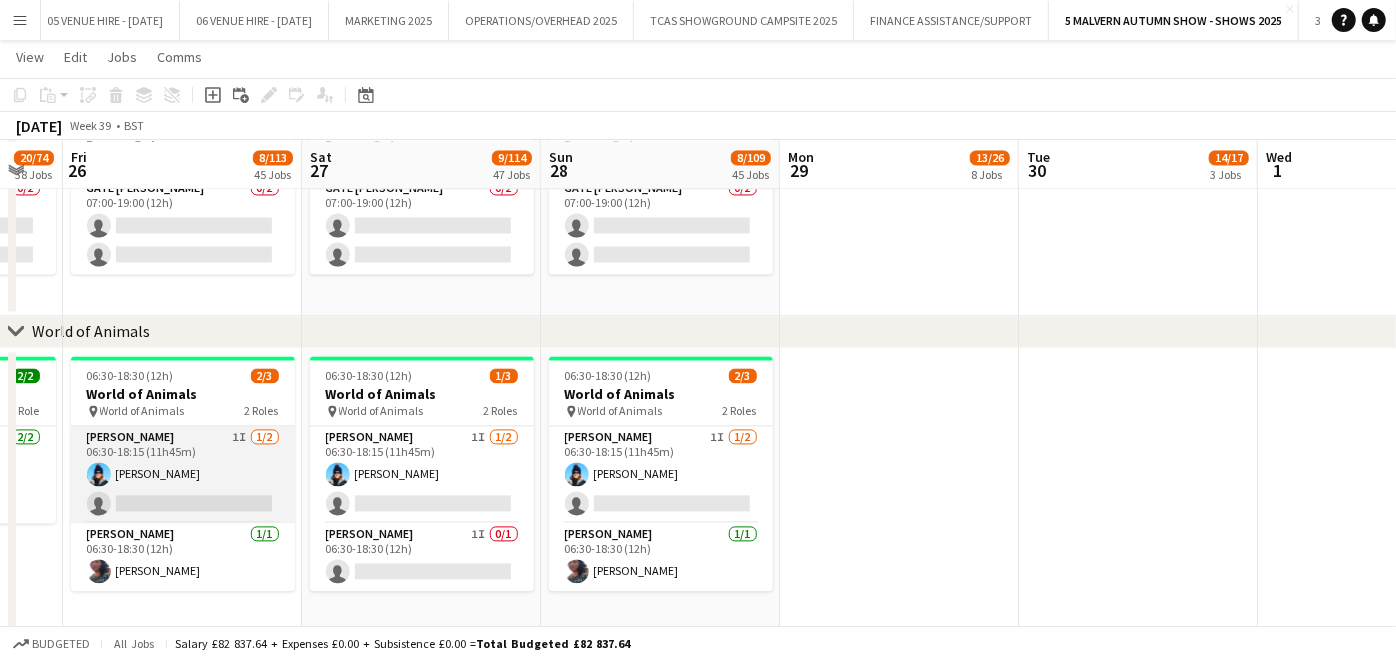click on "Steward   1I   1/2   06:30-18:15 (11h45m)
Sophie Hooper
single-neutral-actions" at bounding box center [183, 474] 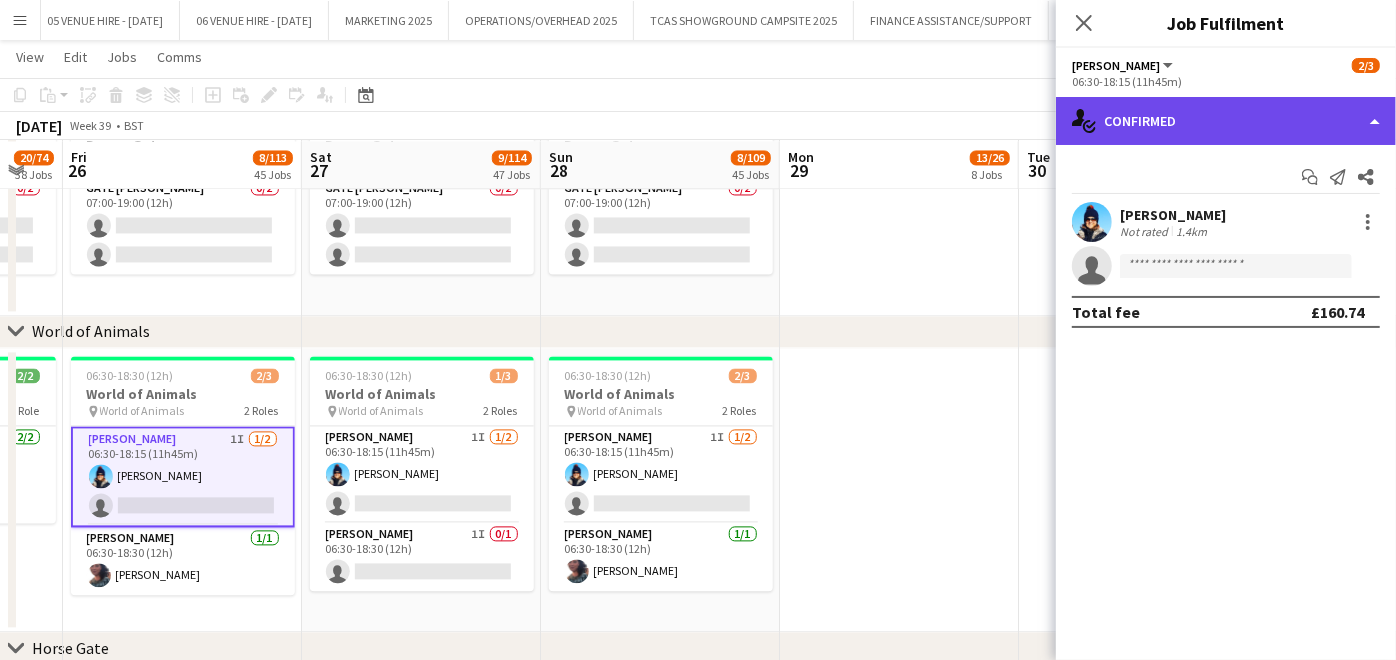 click on "single-neutral-actions-check-2
Confirmed" 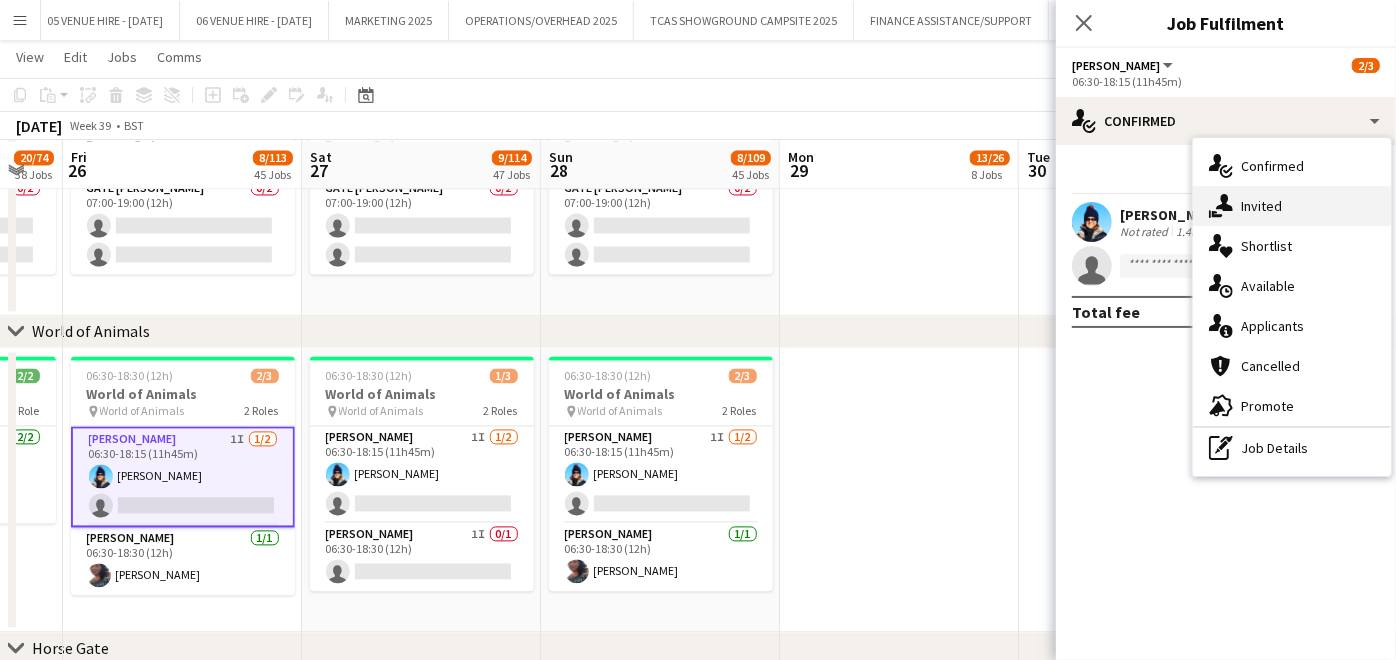 click on "single-neutral-actions-share-1
Invited" at bounding box center [1292, 206] 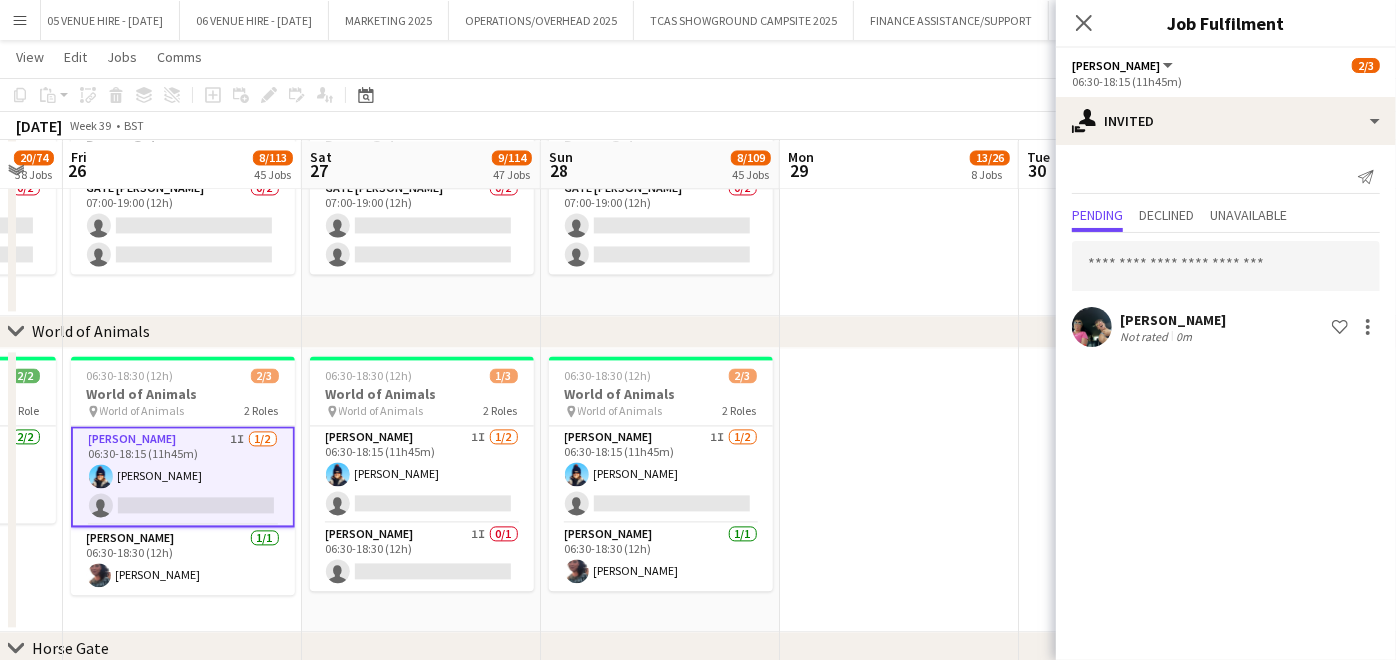 click 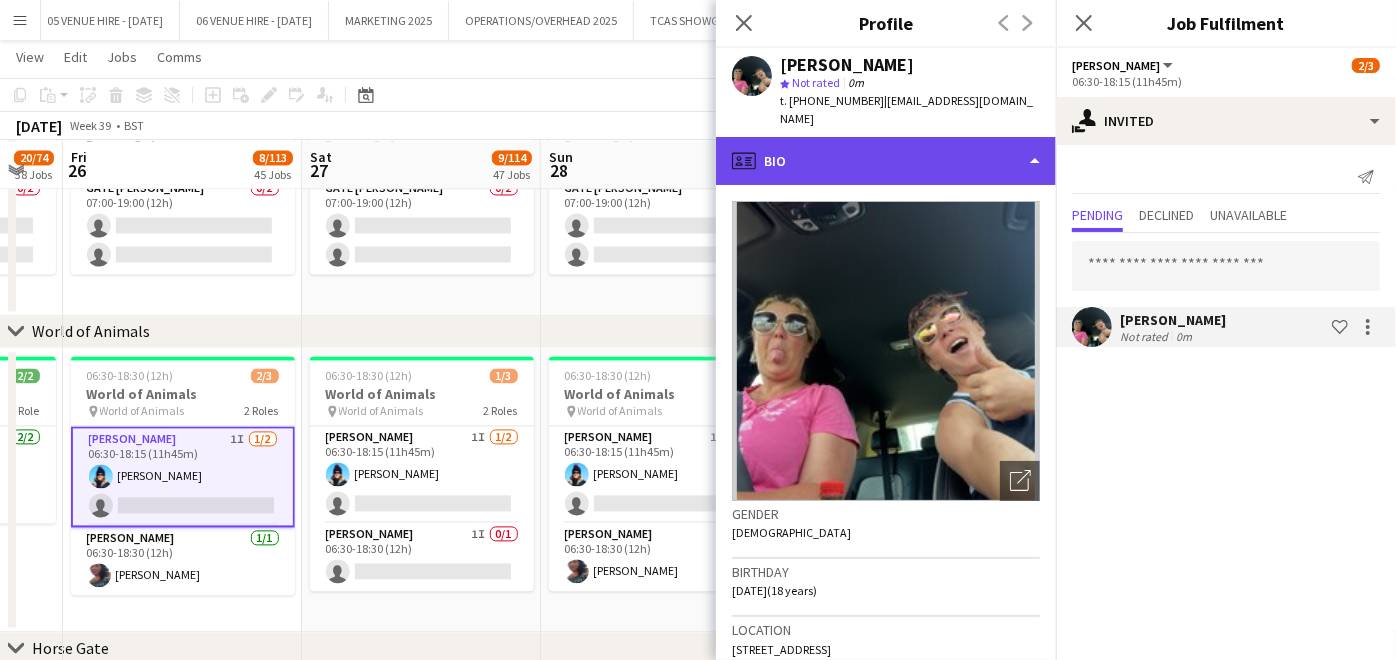 click on "profile
Bio" 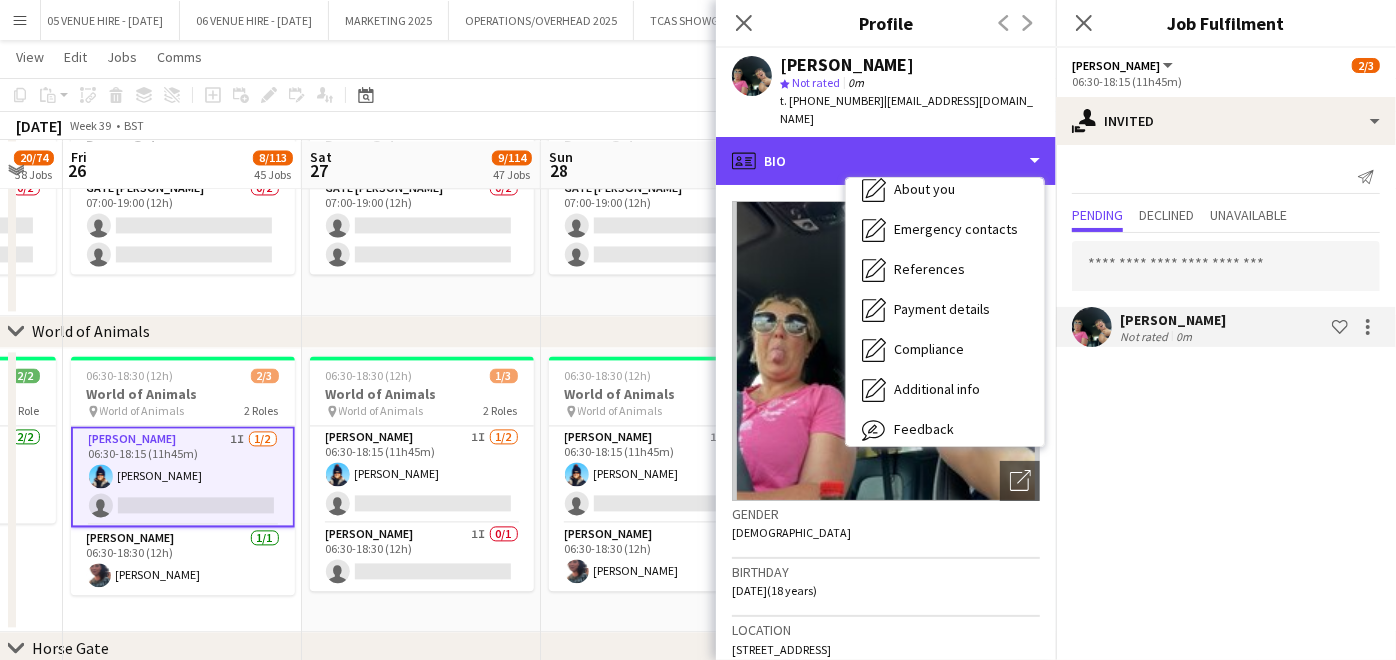 scroll, scrollTop: 187, scrollLeft: 0, axis: vertical 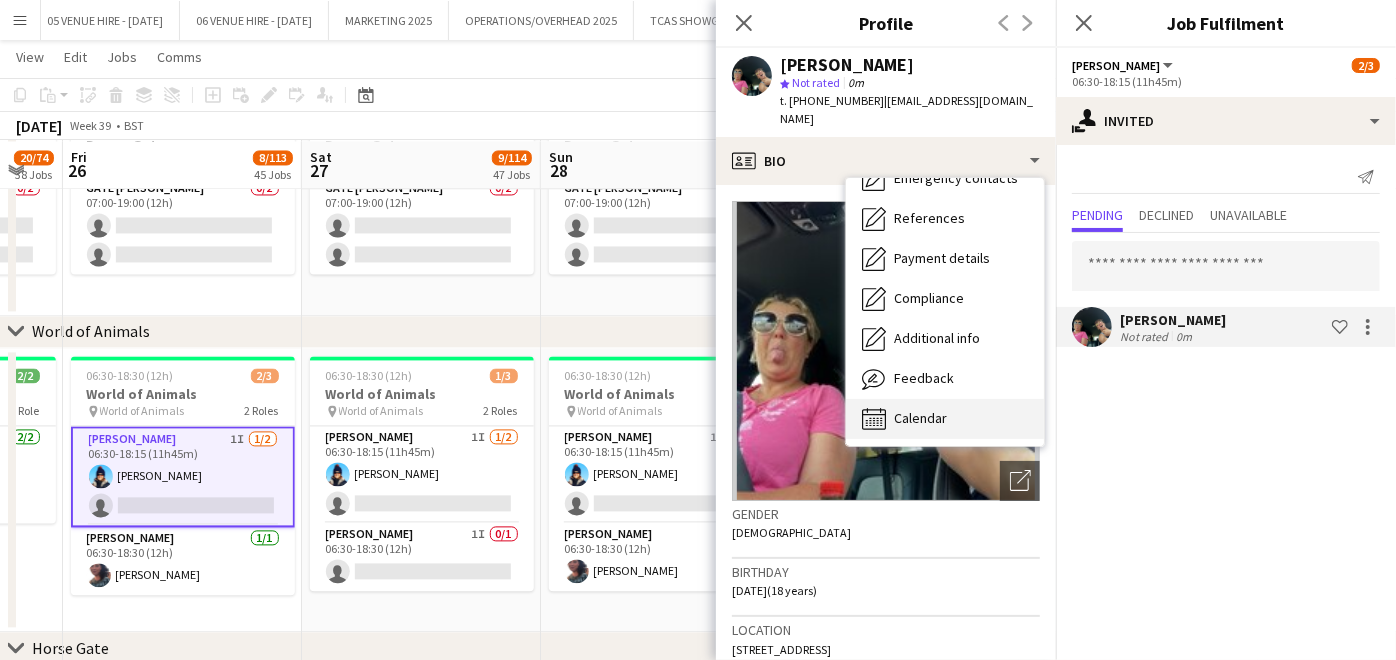 click on "Calendar
Calendar" at bounding box center [945, 419] 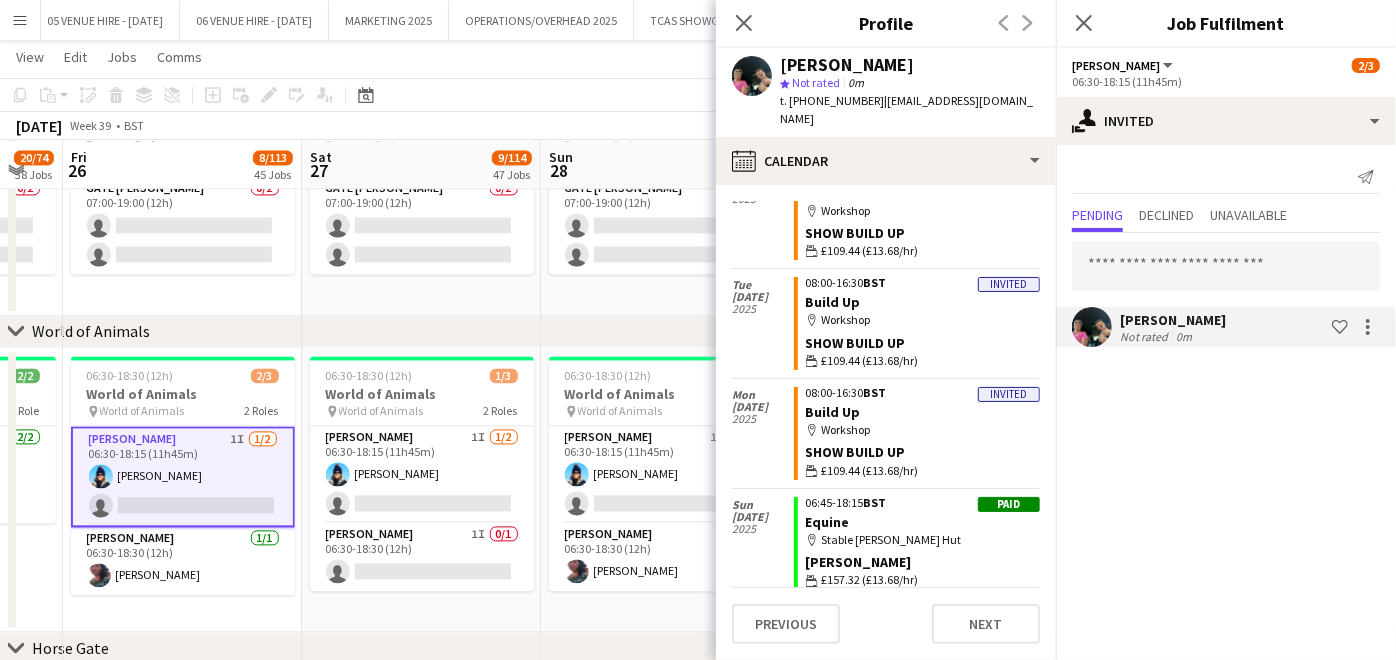 scroll, scrollTop: 1442, scrollLeft: 0, axis: vertical 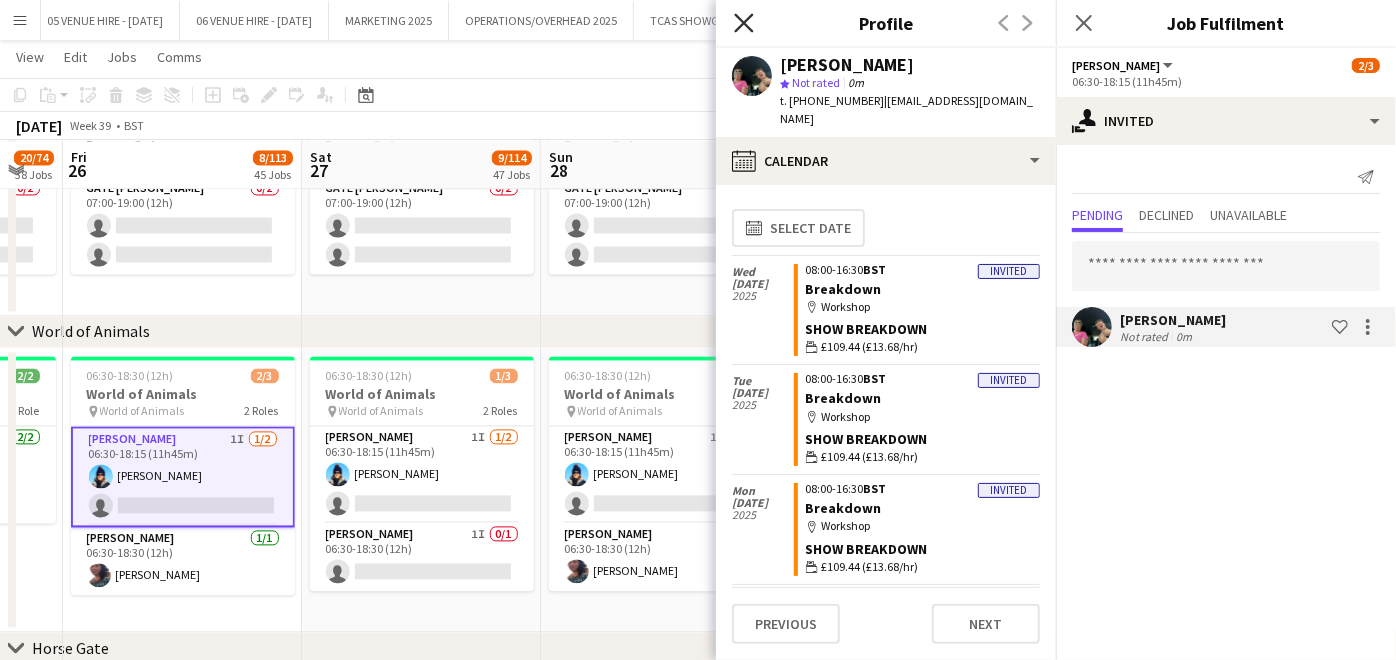 click 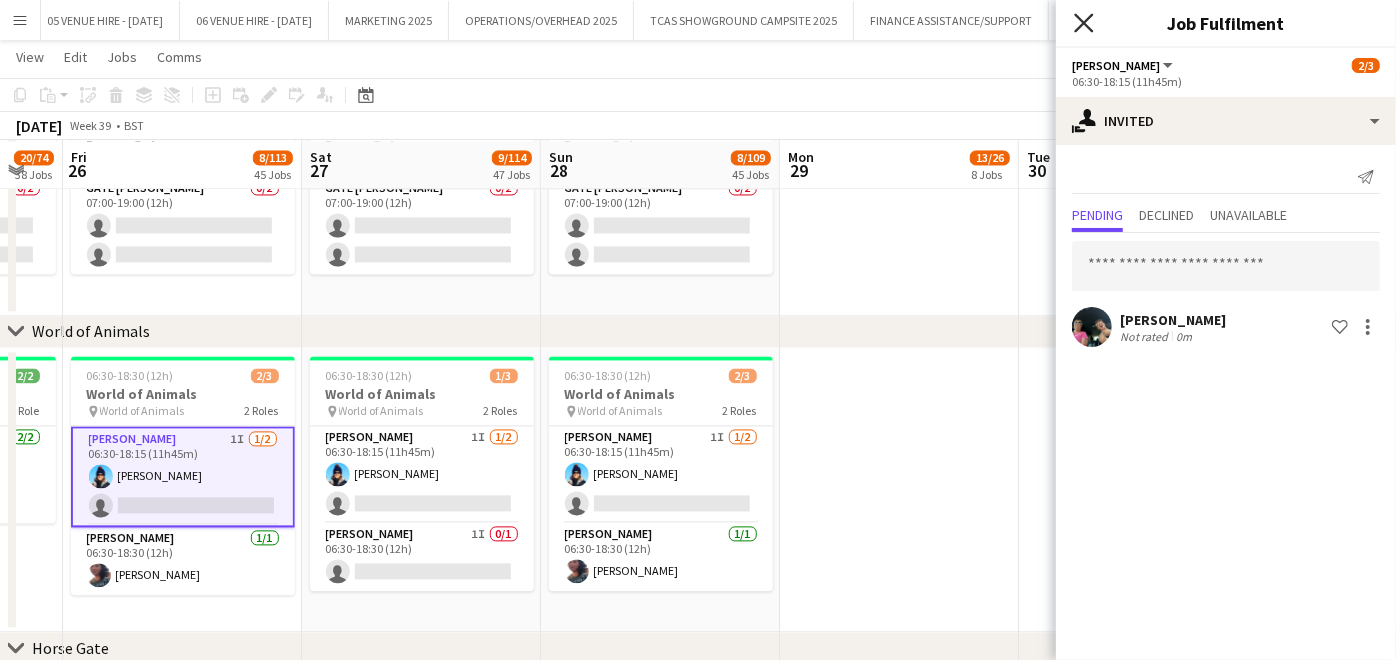 click on "Close pop-in" 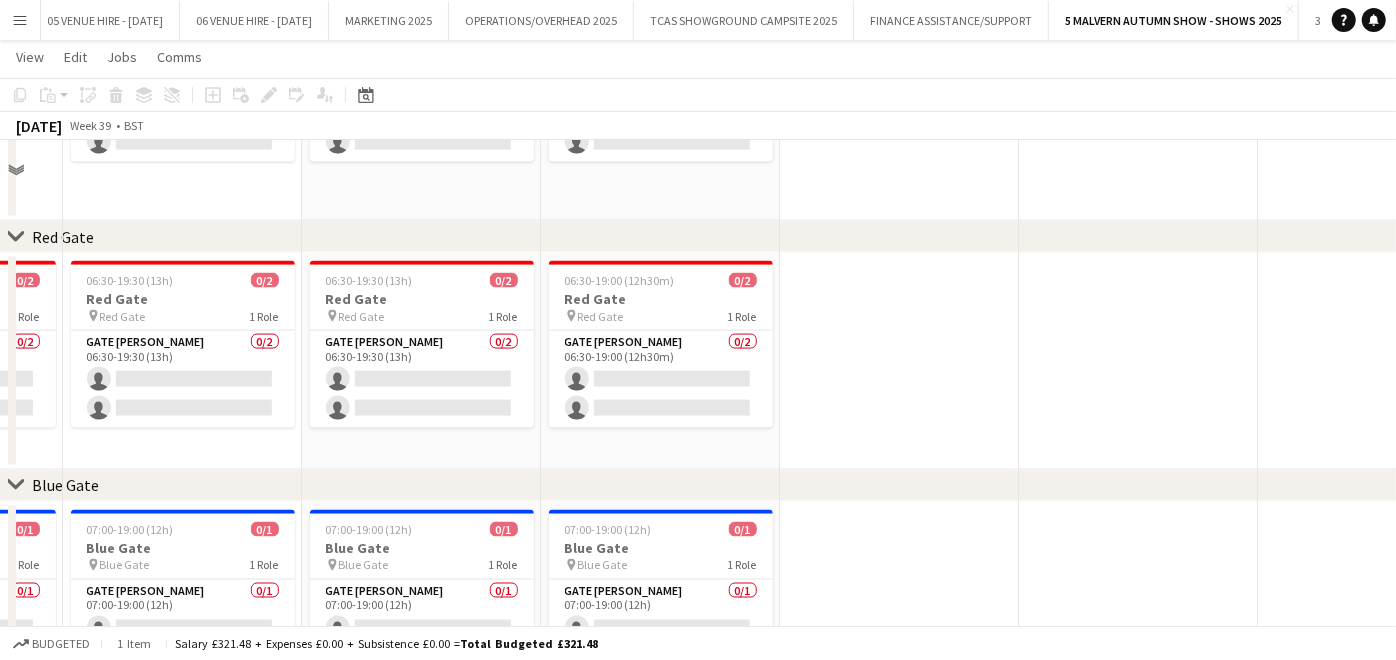scroll, scrollTop: 1657, scrollLeft: 0, axis: vertical 